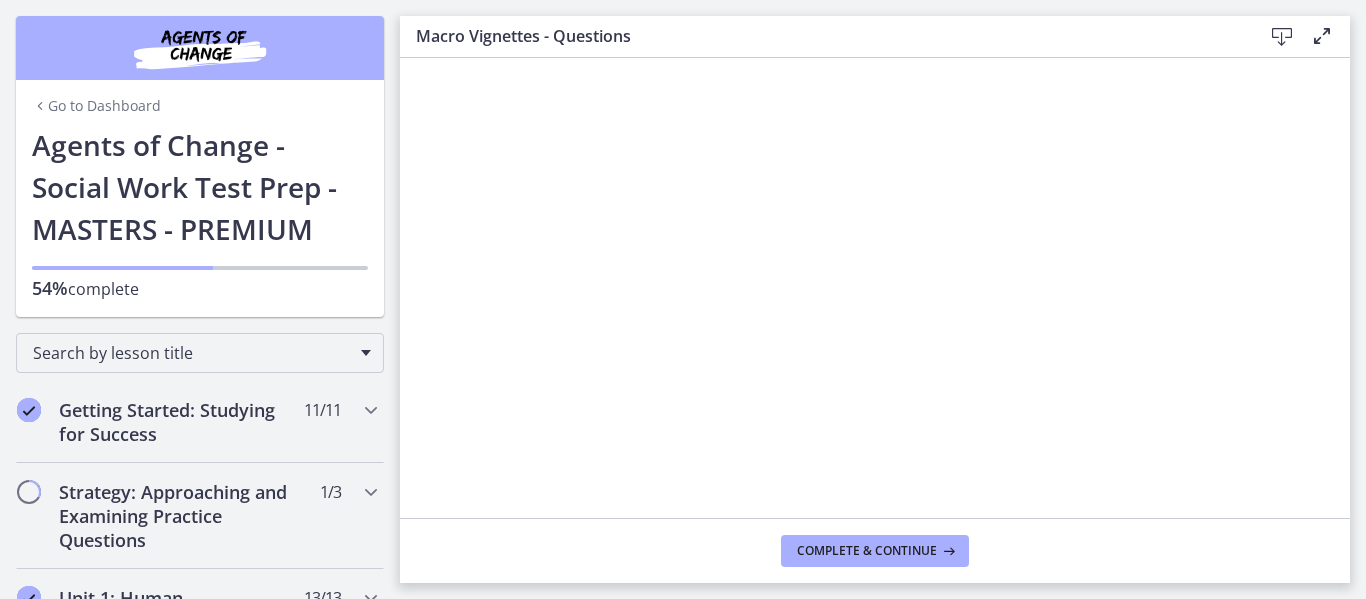 scroll, scrollTop: 0, scrollLeft: 0, axis: both 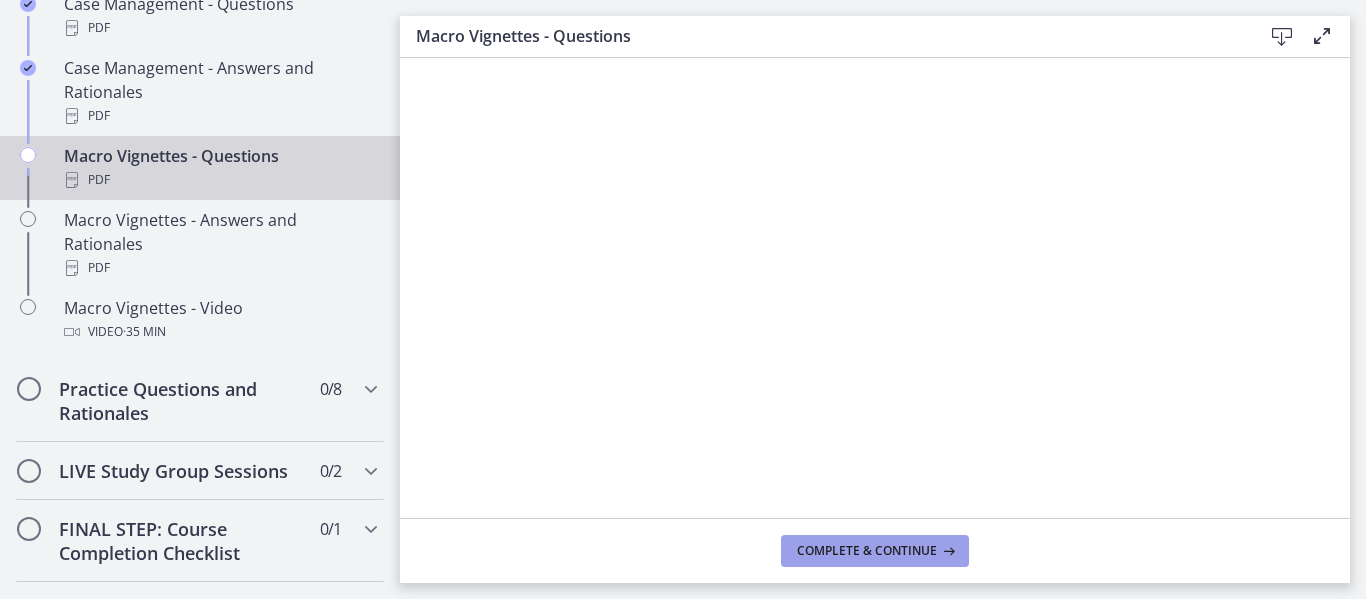 click on "Complete & continue" at bounding box center (875, 551) 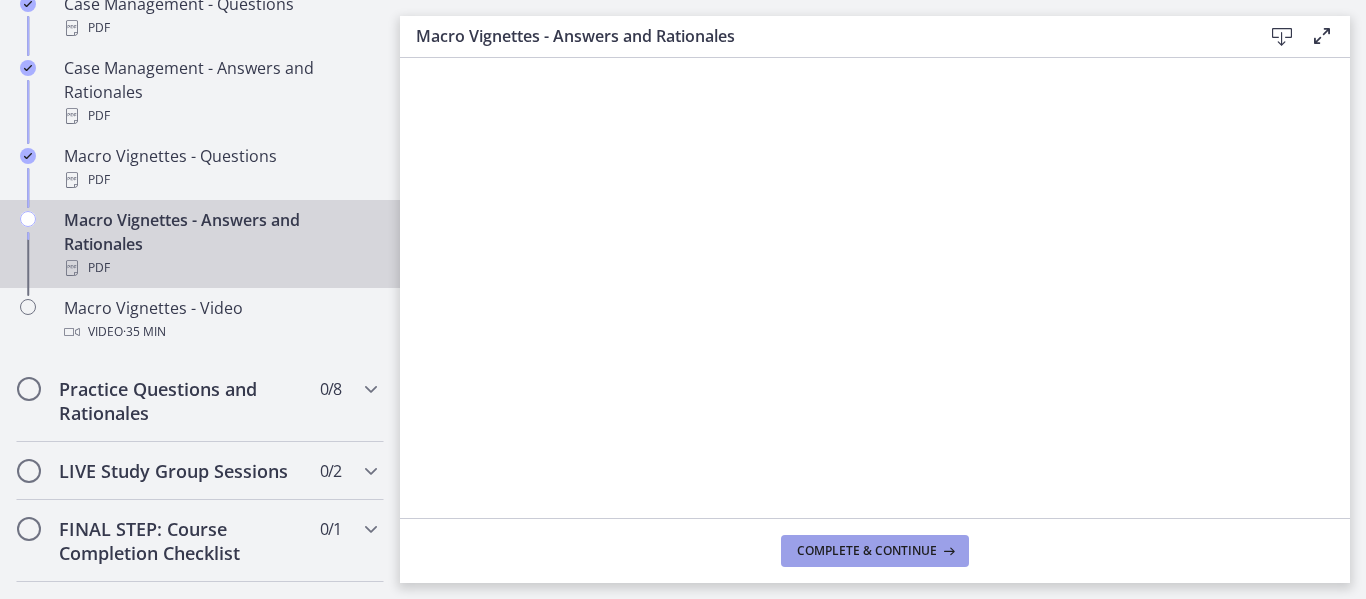click on "Complete & continue" at bounding box center [875, 551] 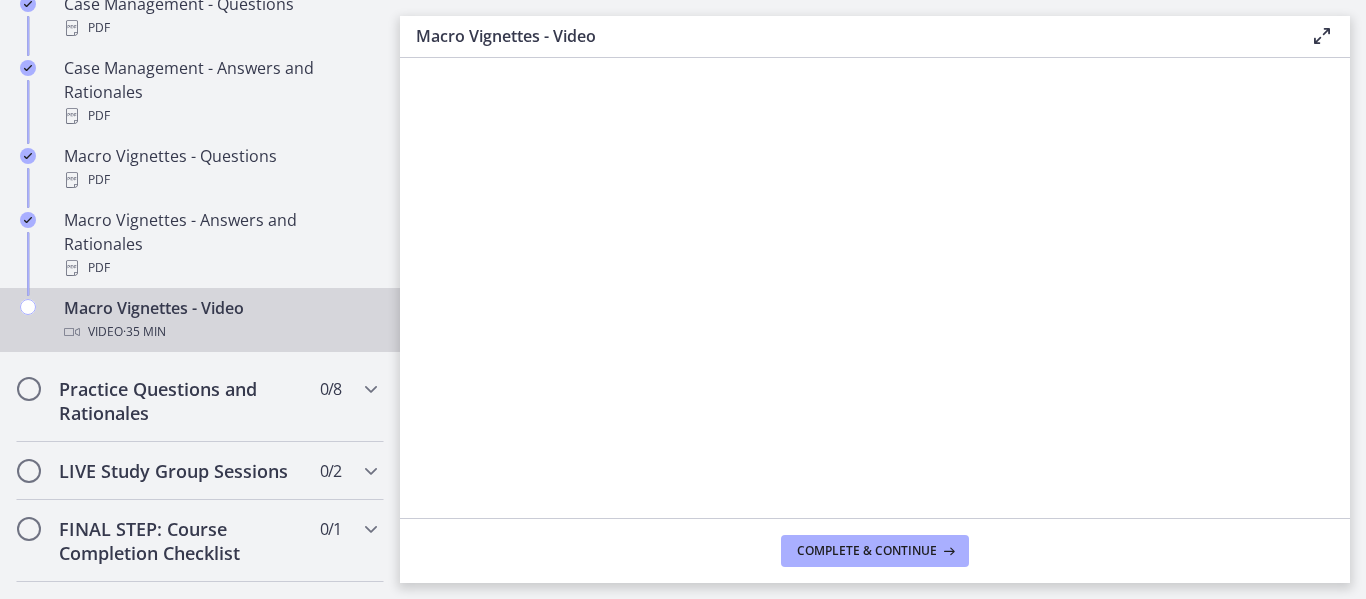scroll, scrollTop: 0, scrollLeft: 0, axis: both 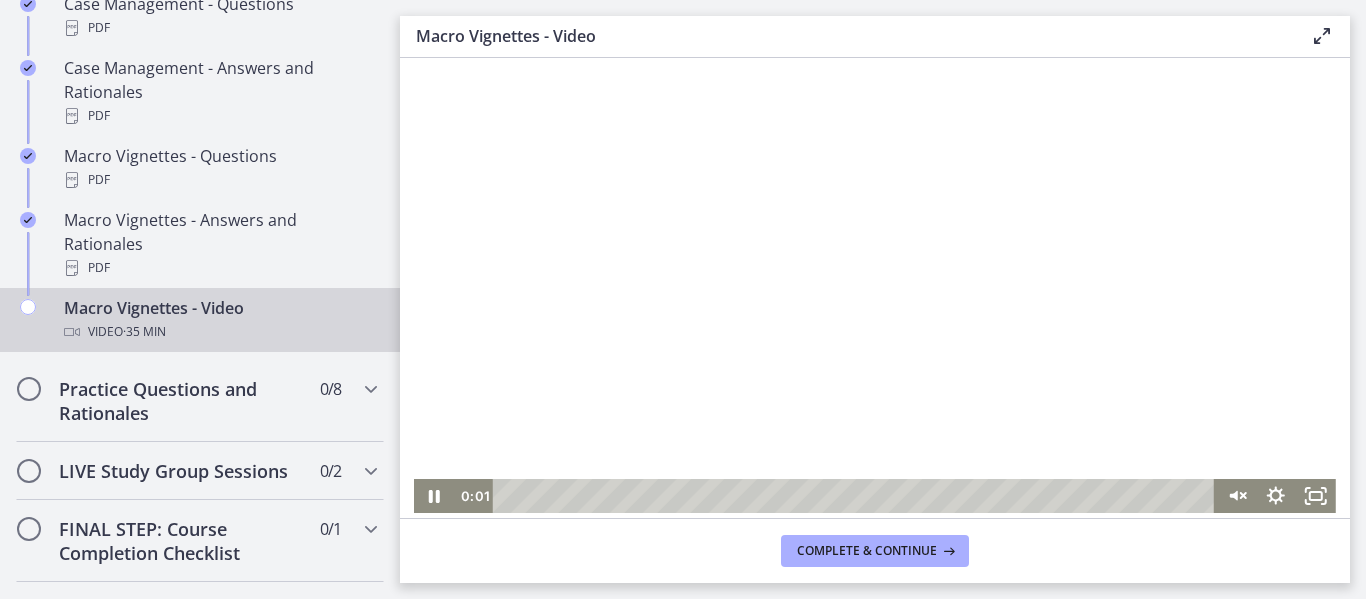 click at bounding box center [875, 285] 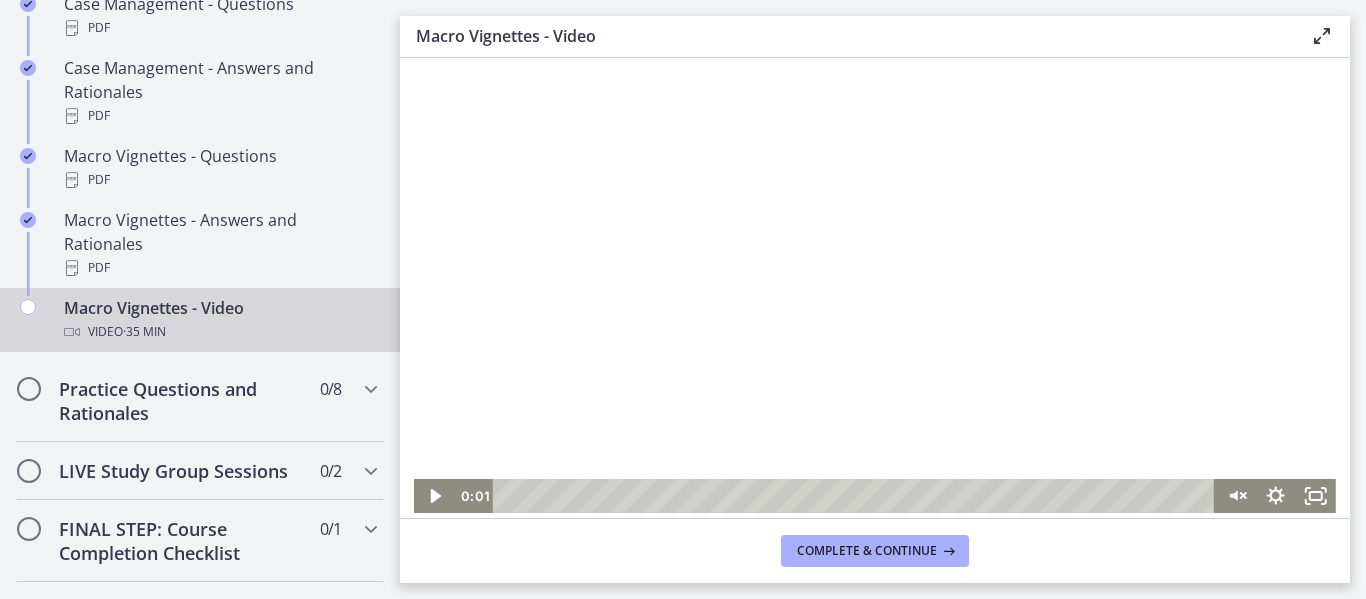 click at bounding box center [875, 285] 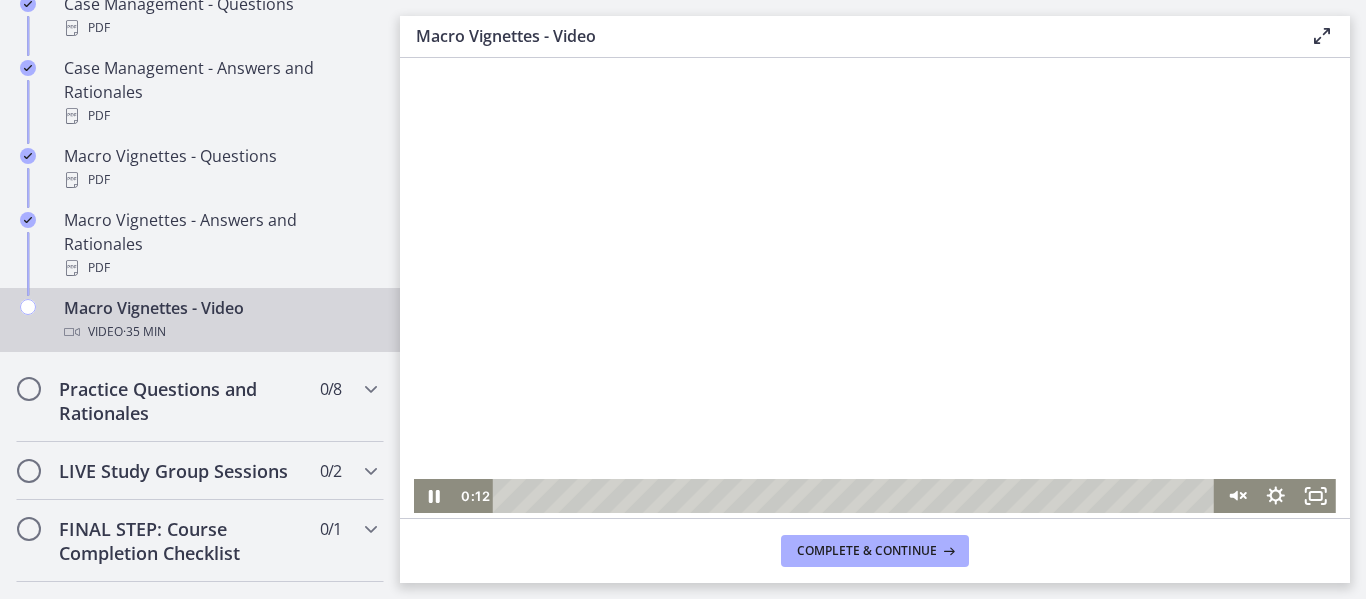 click at bounding box center (875, 285) 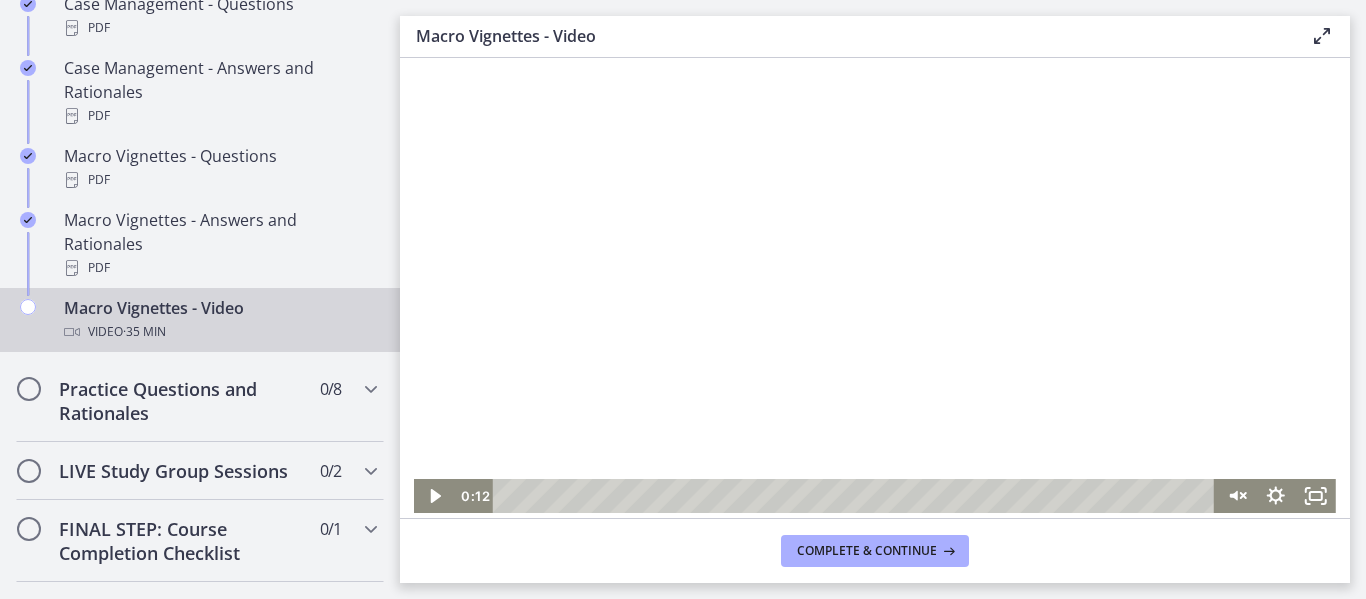 click at bounding box center (875, 285) 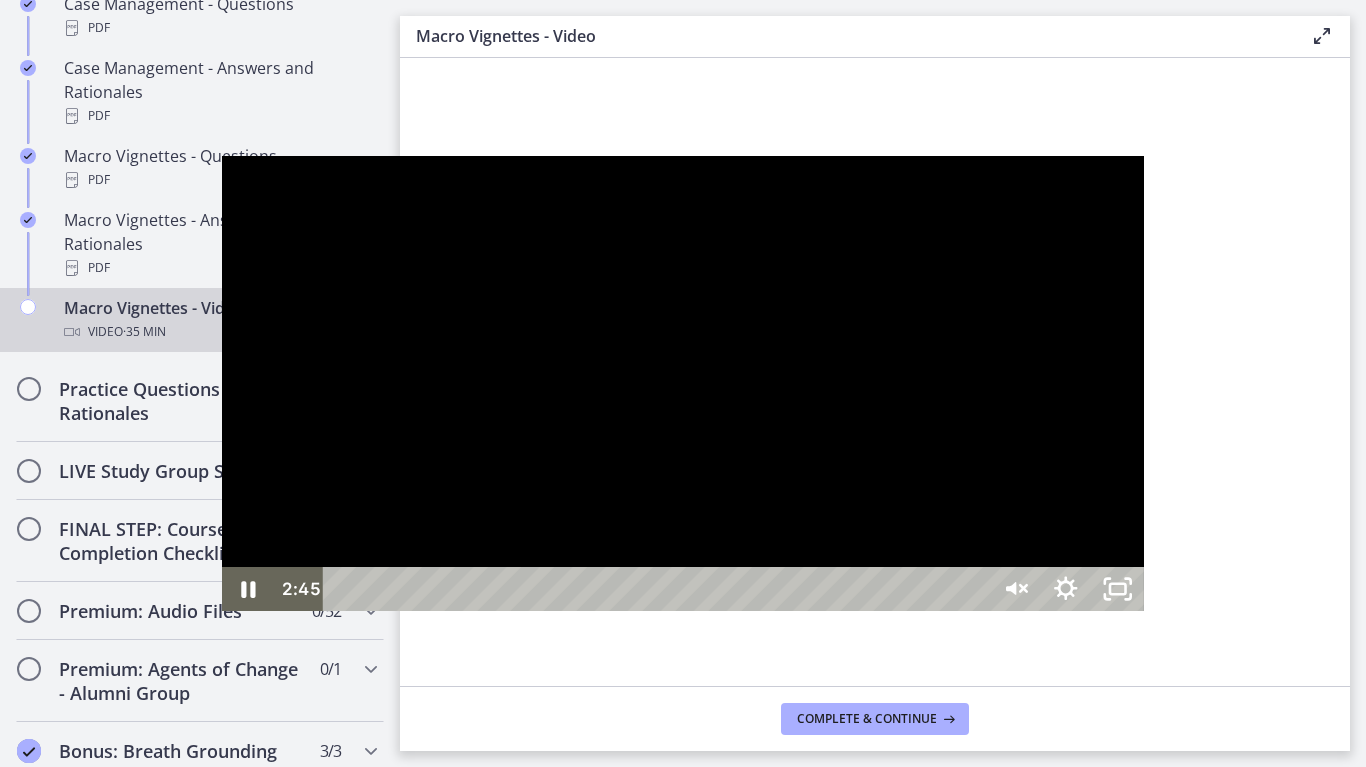 click at bounding box center (683, 383) 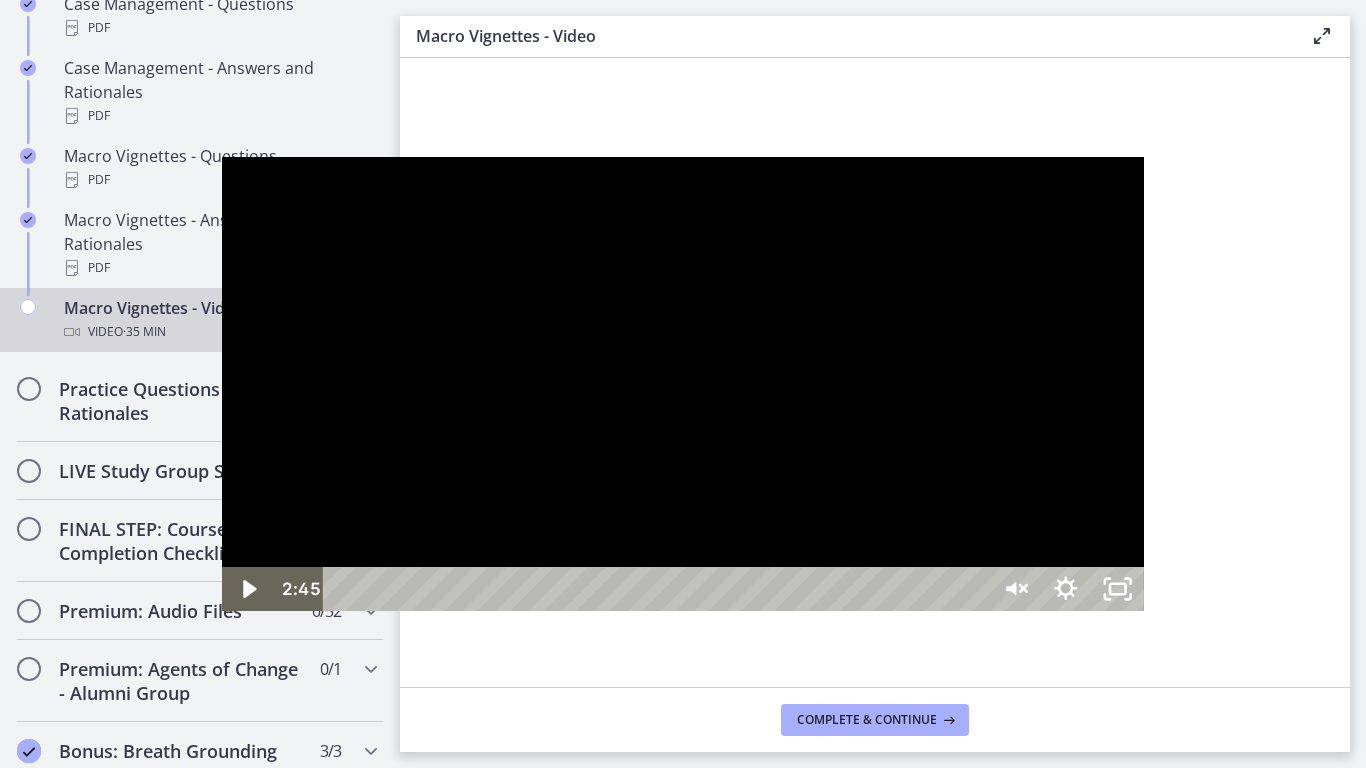 click at bounding box center (683, 384) 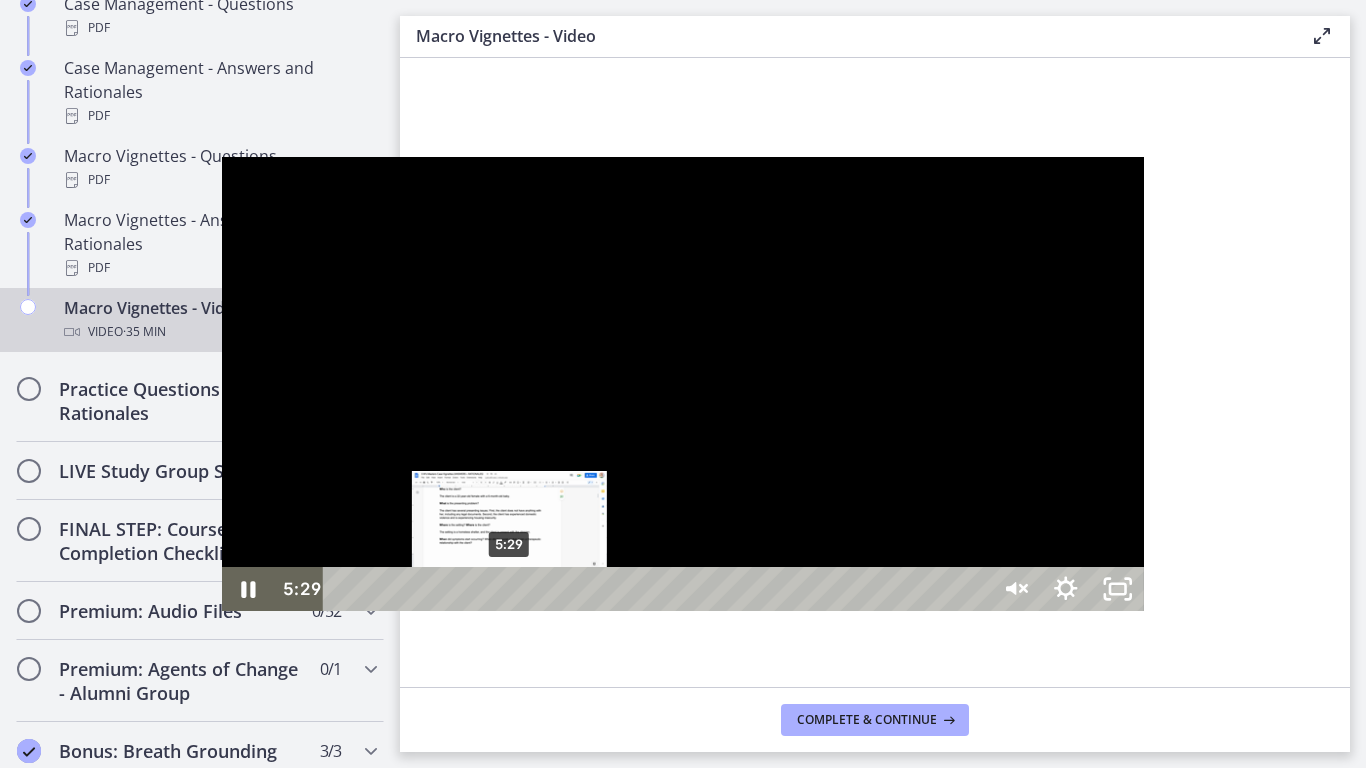 click on "5:29" at bounding box center (659, 589) 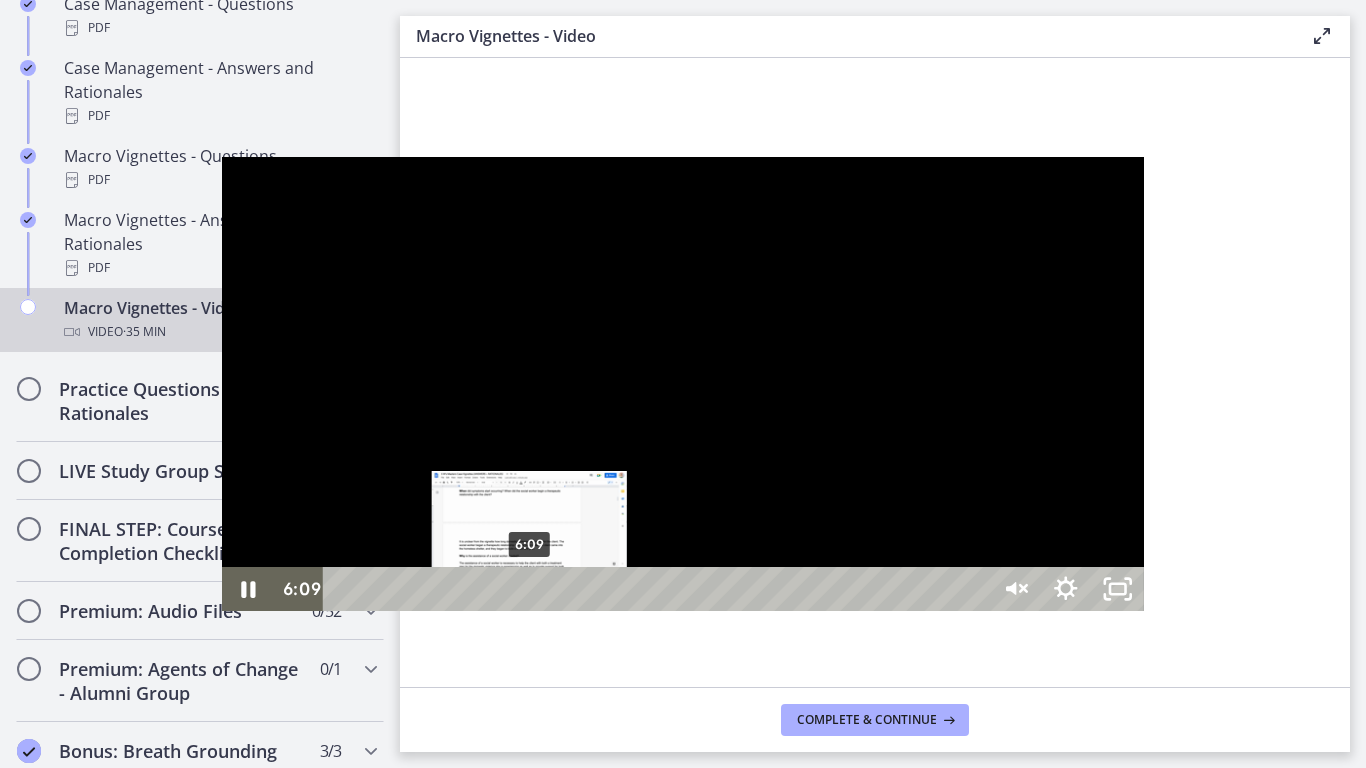 click on "6:09" at bounding box center (659, 589) 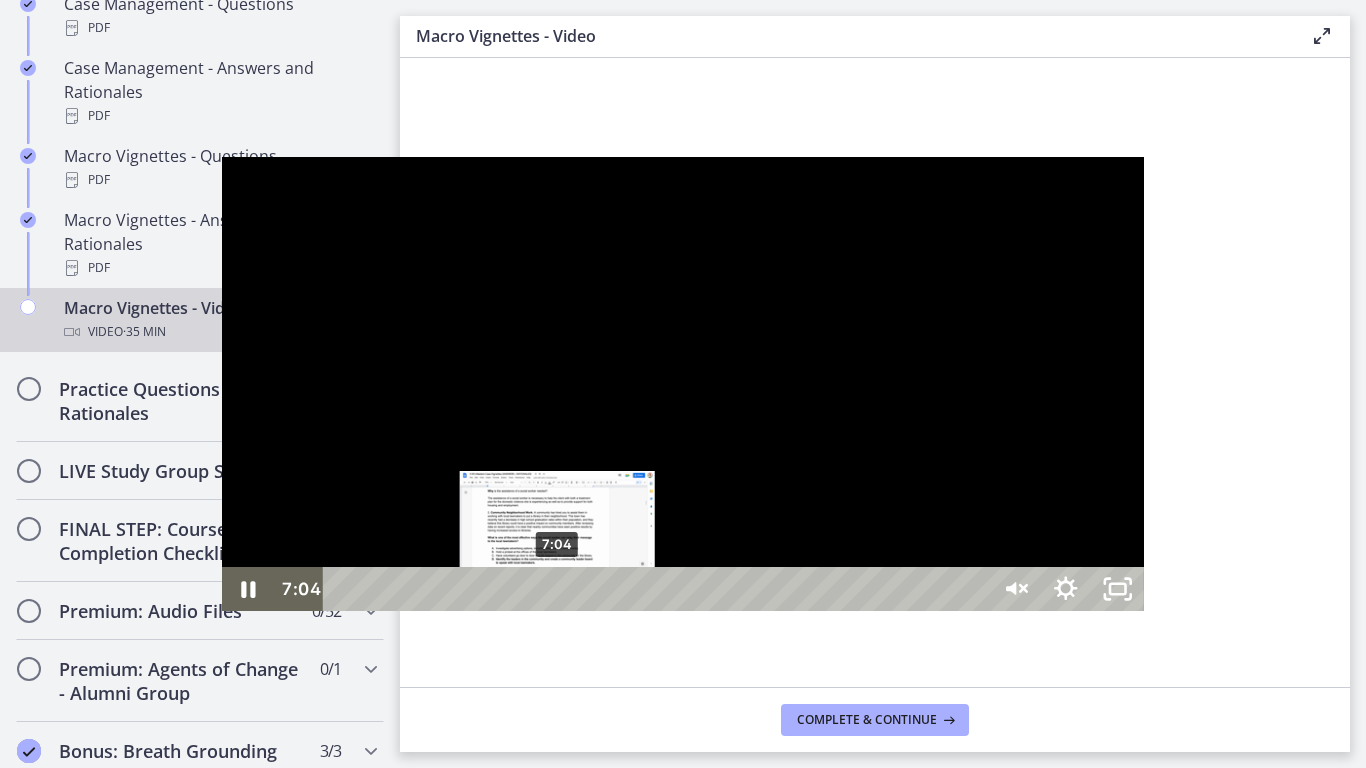 click on "7:04" at bounding box center [659, 589] 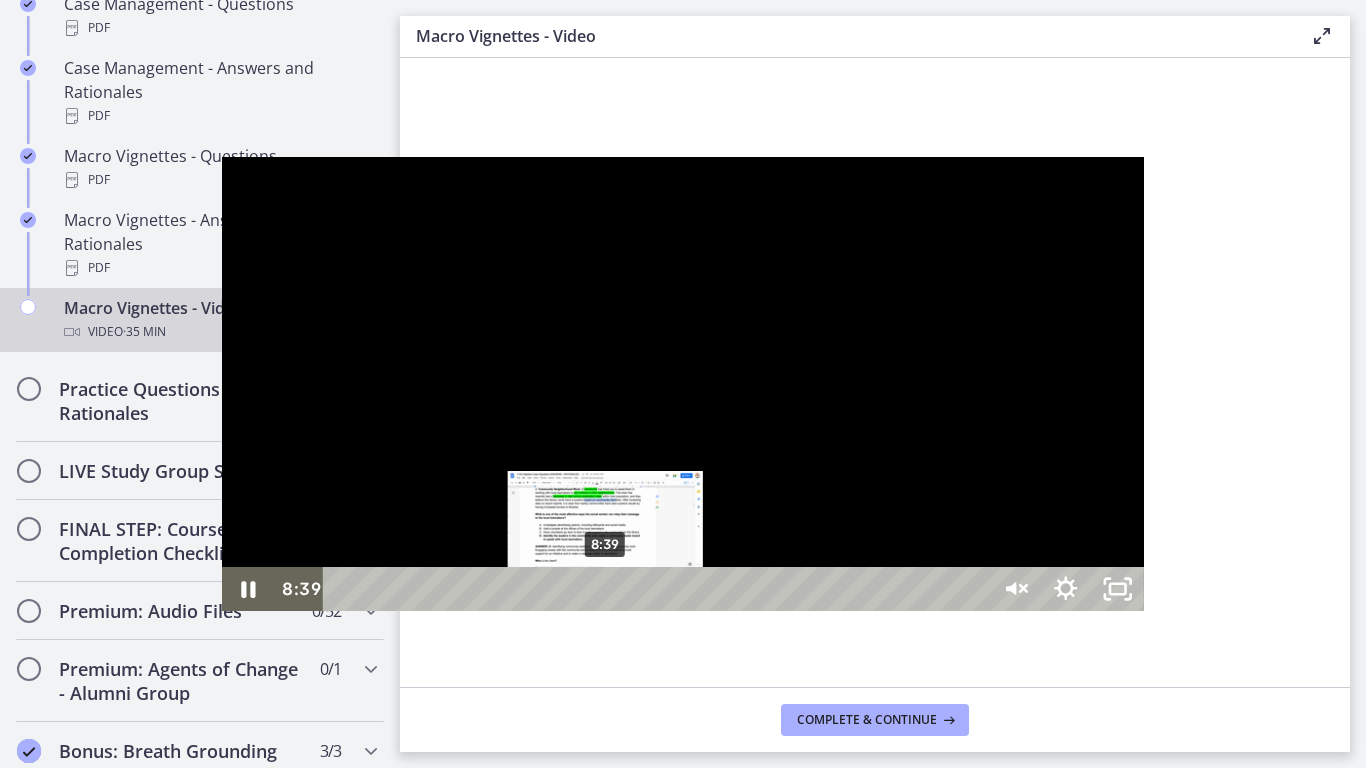 click on "8:39" at bounding box center (659, 589) 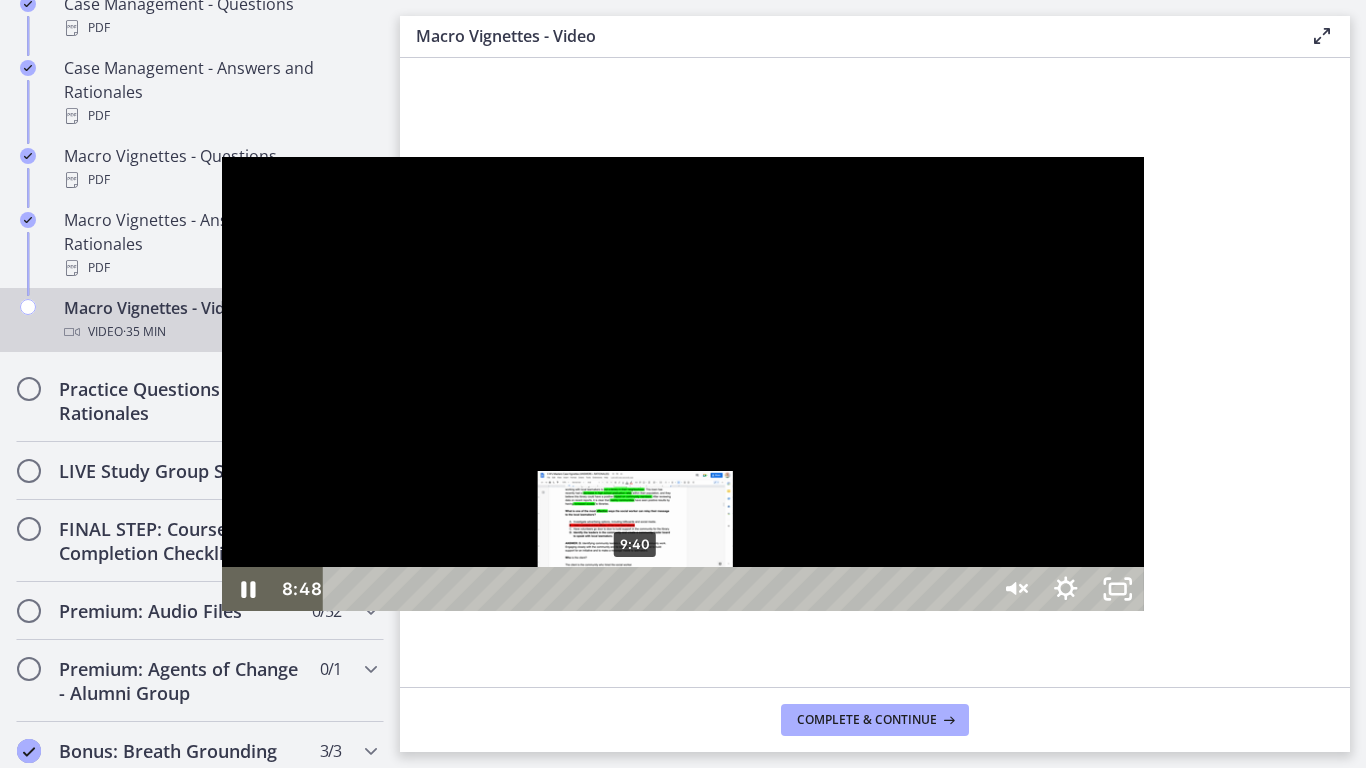 click on "9:40" at bounding box center (659, 589) 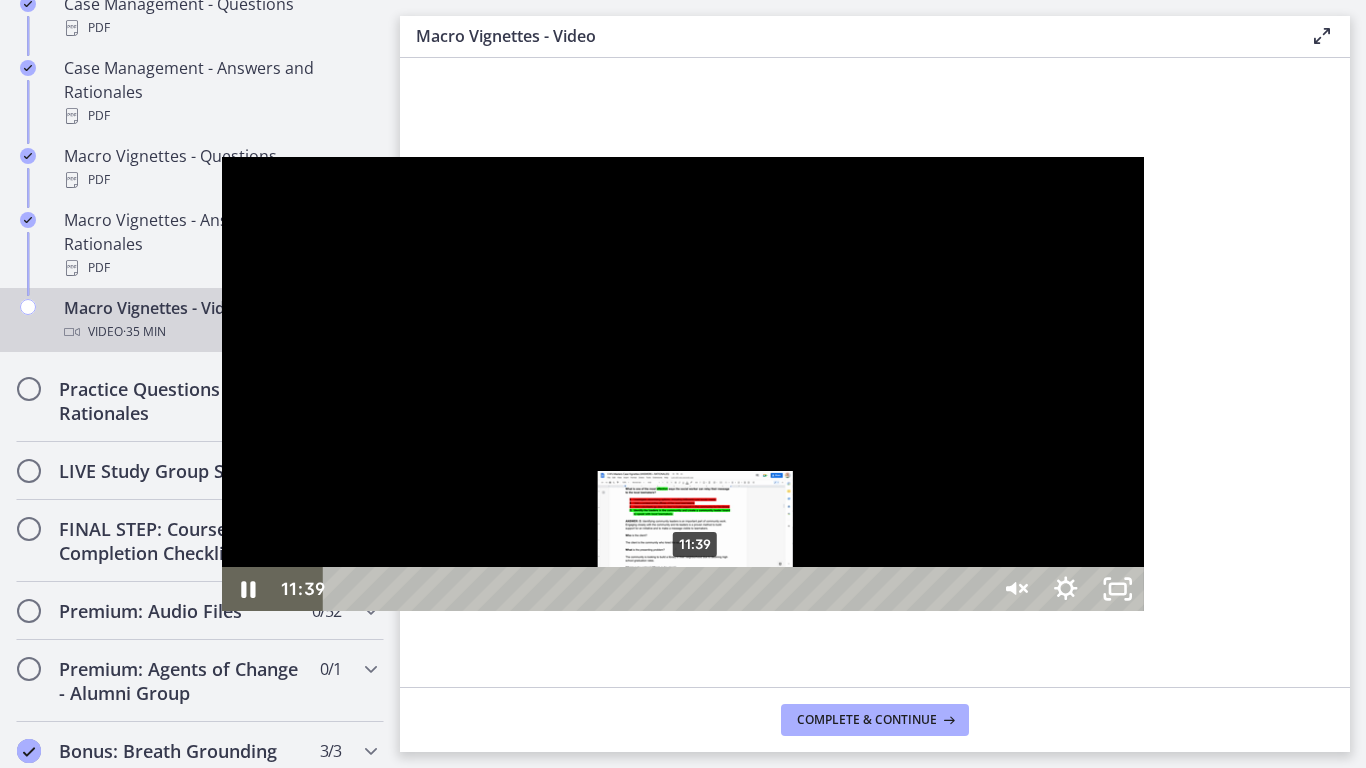 click on "11:39" at bounding box center (659, 589) 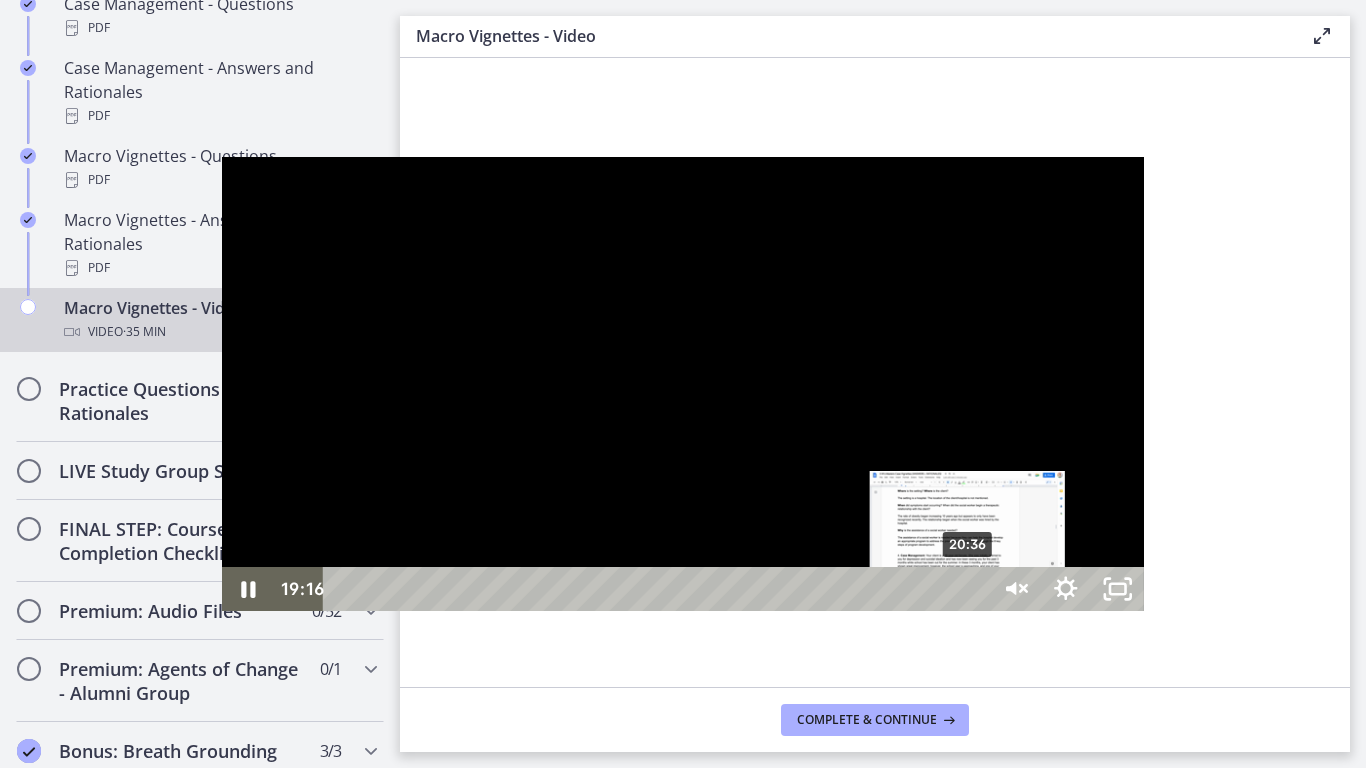 click on "20:36" at bounding box center (659, 589) 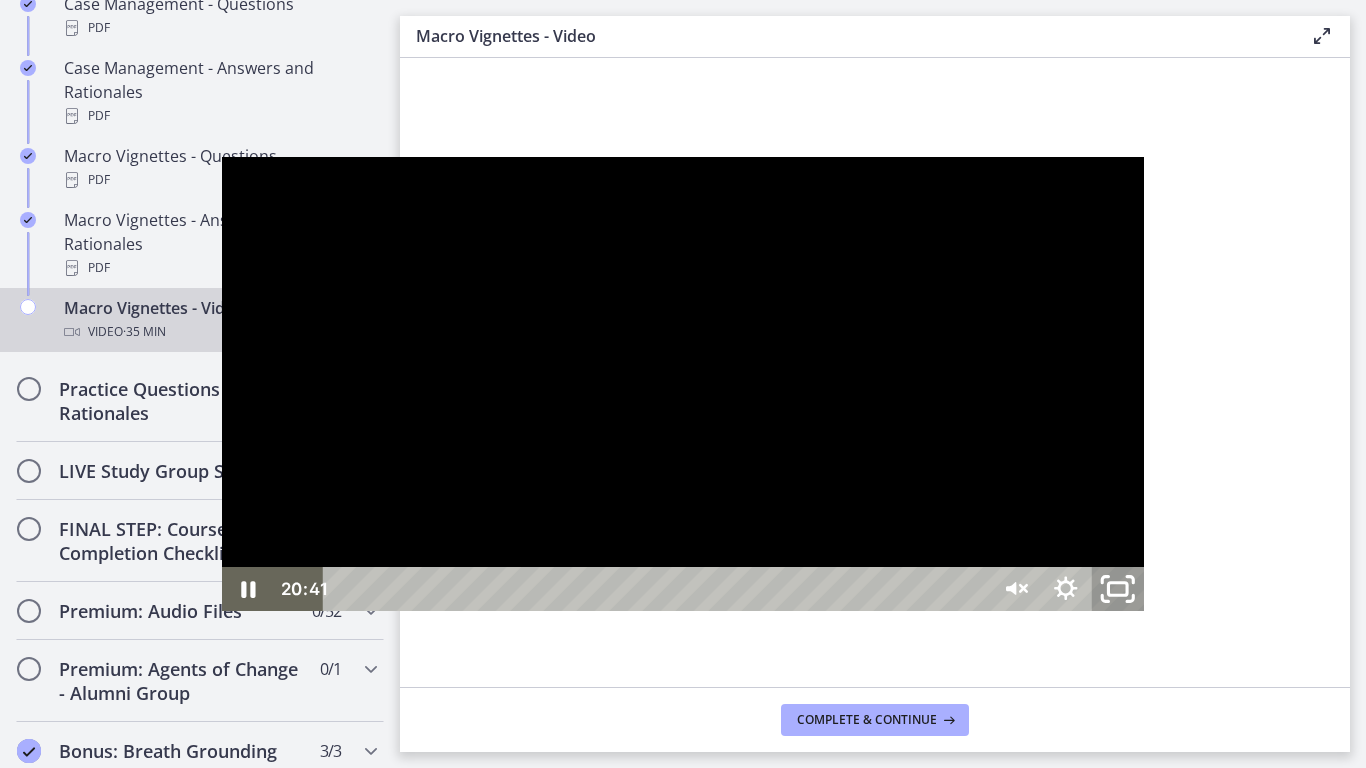 click 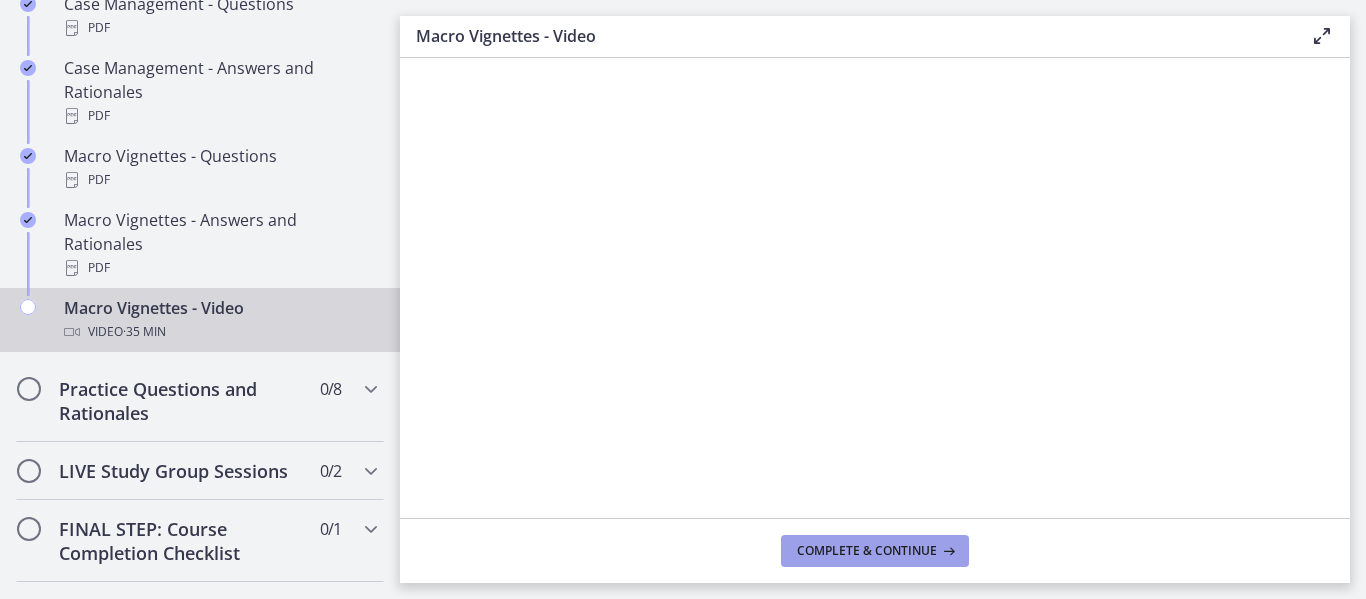 click on "Complete & continue" at bounding box center [867, 551] 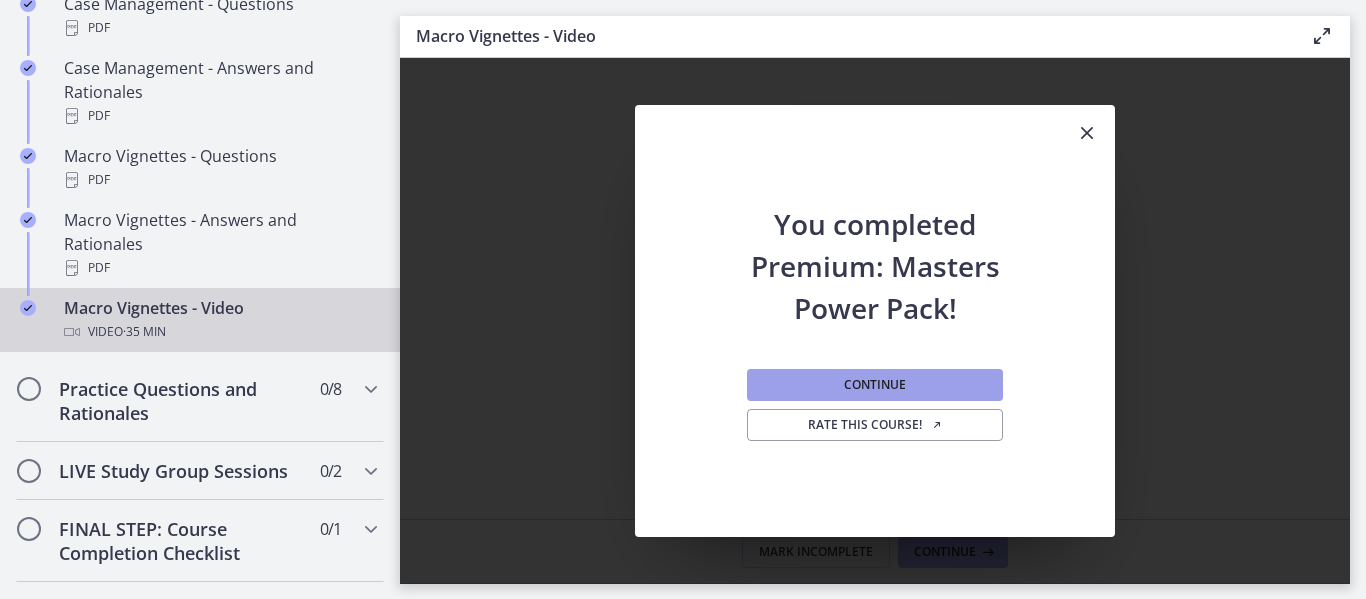 click on "Continue" at bounding box center (875, 385) 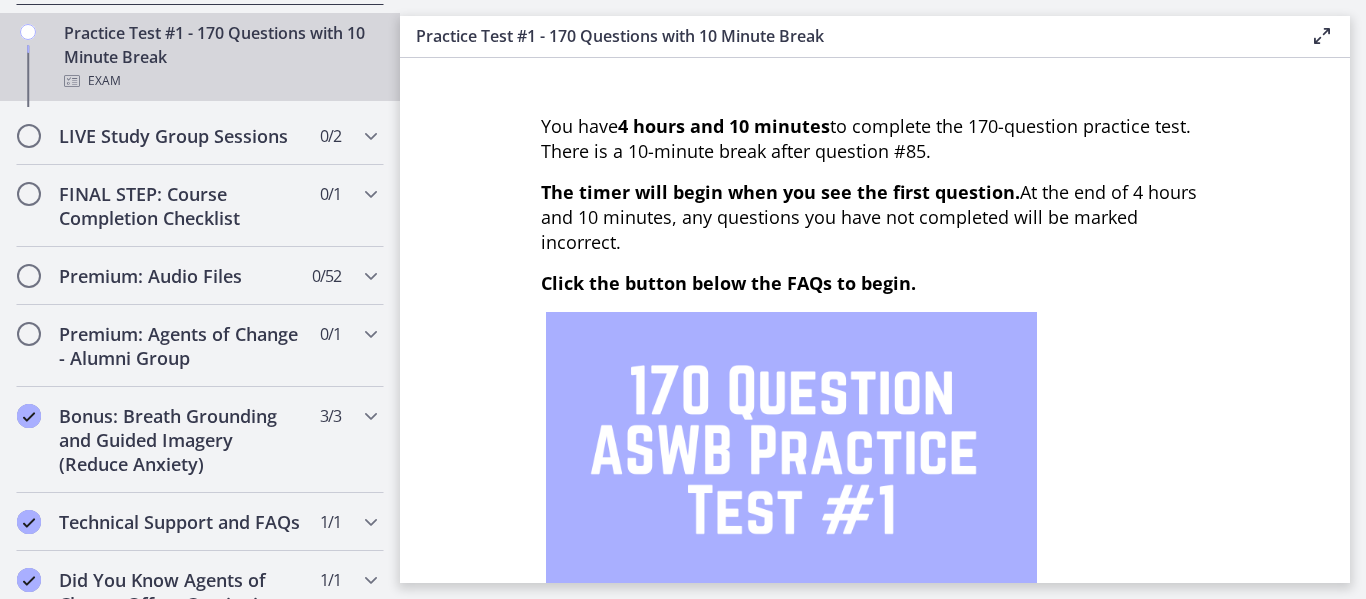 scroll, scrollTop: 1699, scrollLeft: 0, axis: vertical 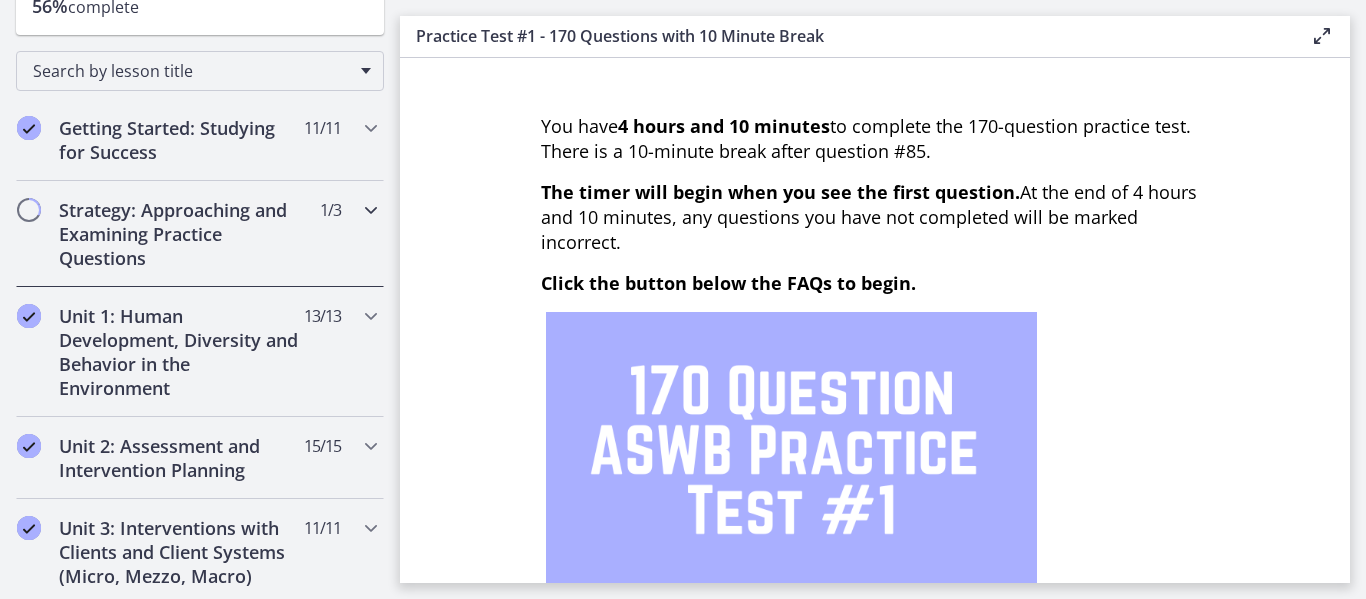 click on "Strategy: Approaching and Examining Practice Questions" at bounding box center (181, 234) 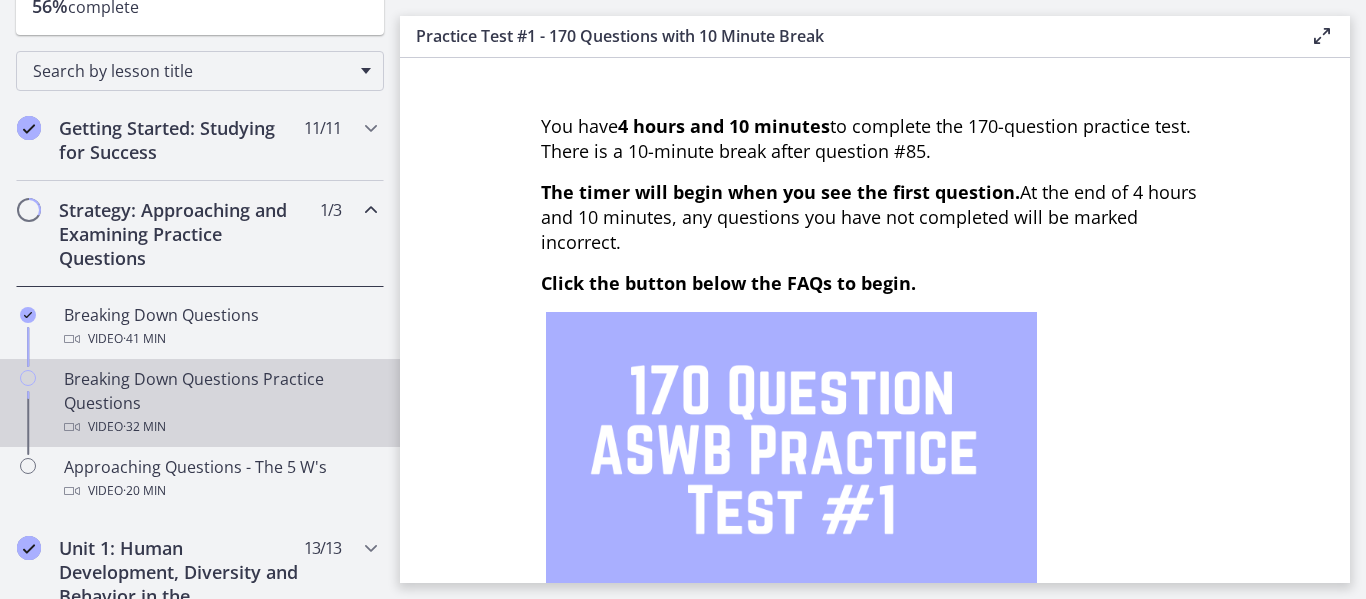 click on "Breaking Down Questions Practice Questions
Video
·  32 min" at bounding box center [200, 403] 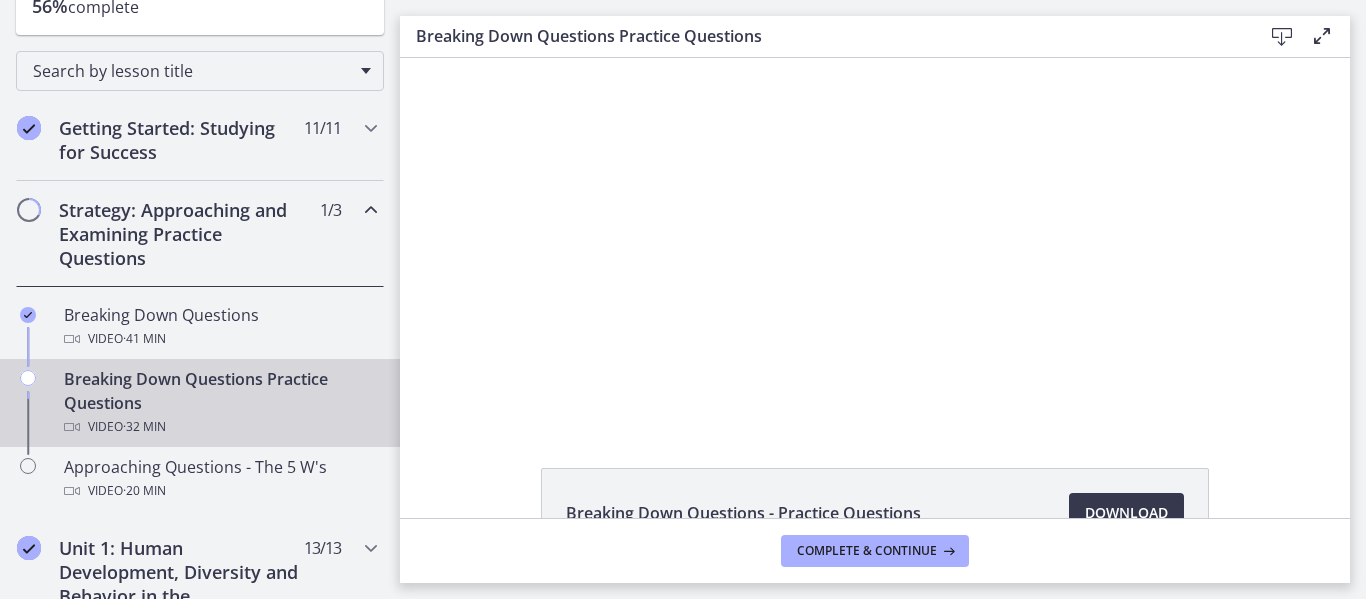 scroll, scrollTop: 0, scrollLeft: 0, axis: both 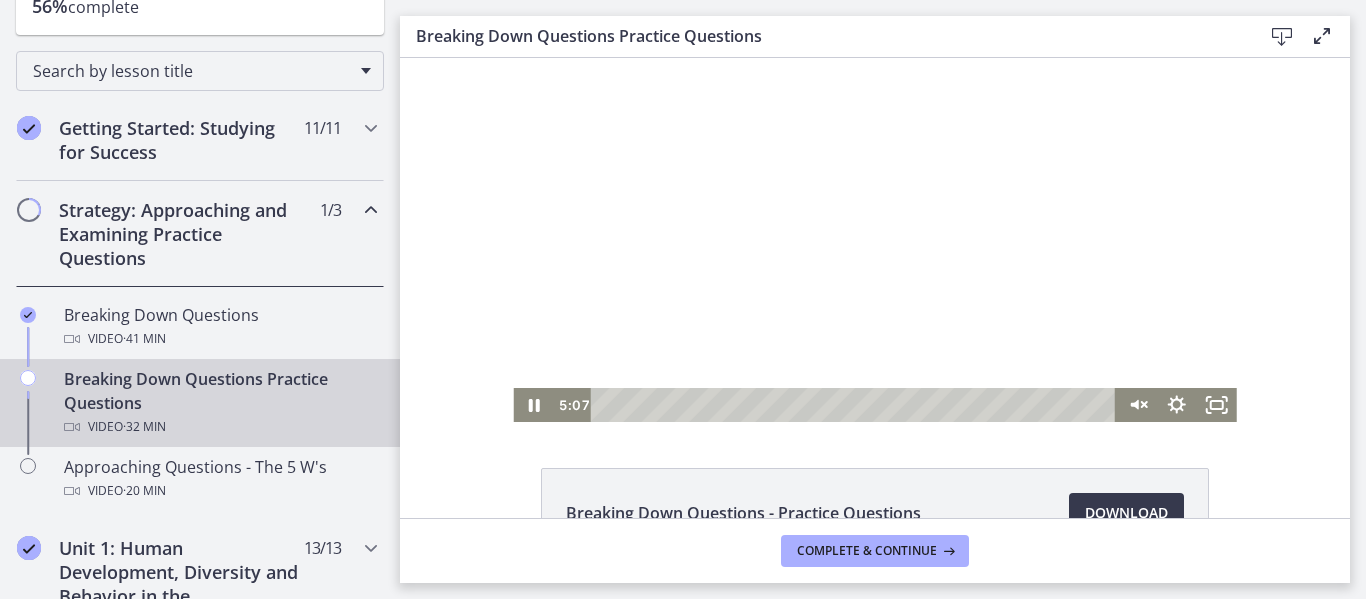 click at bounding box center (874, 240) 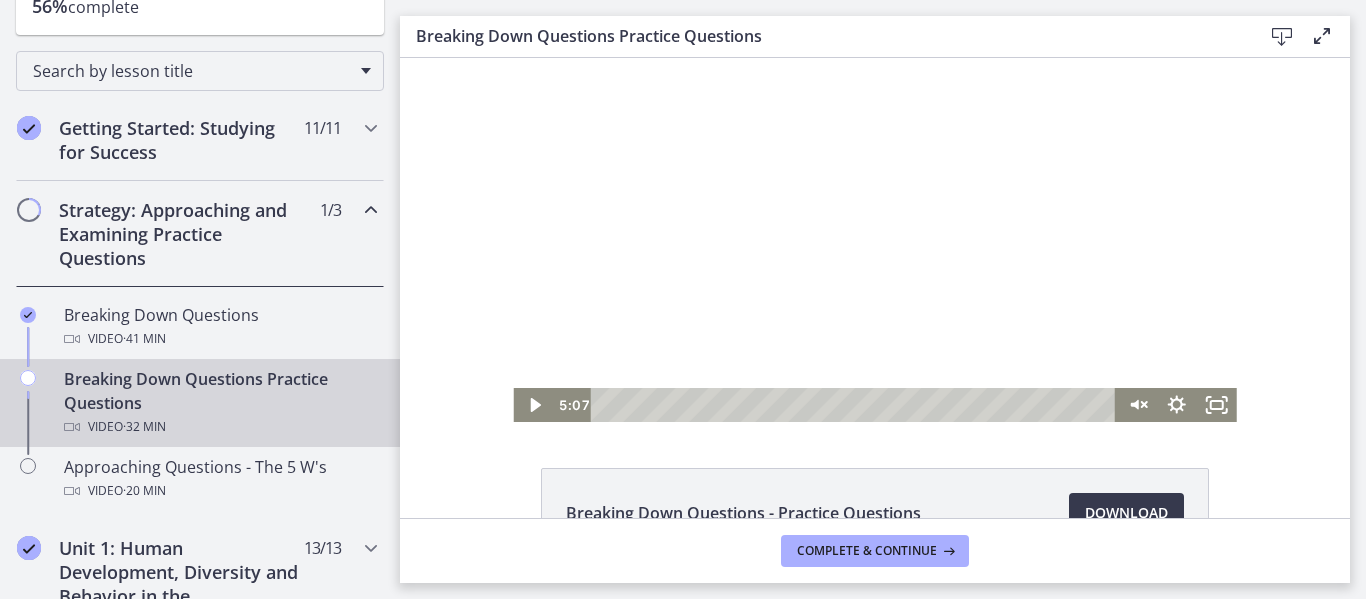 click at bounding box center [874, 240] 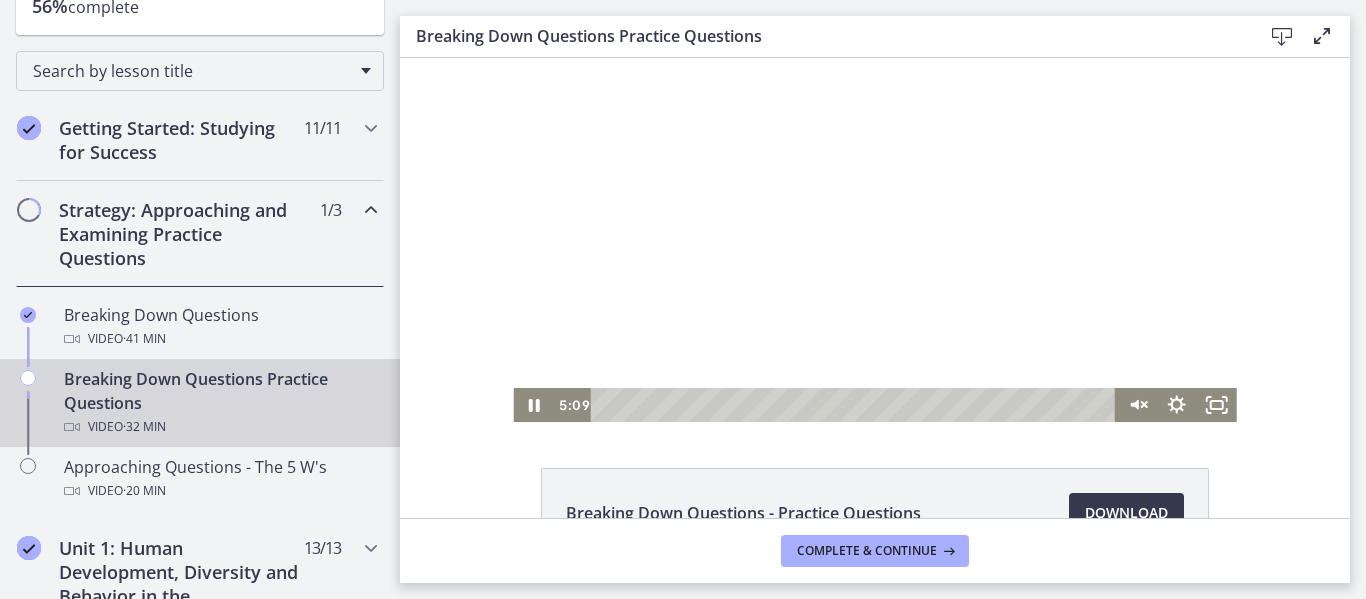 click at bounding box center (874, 240) 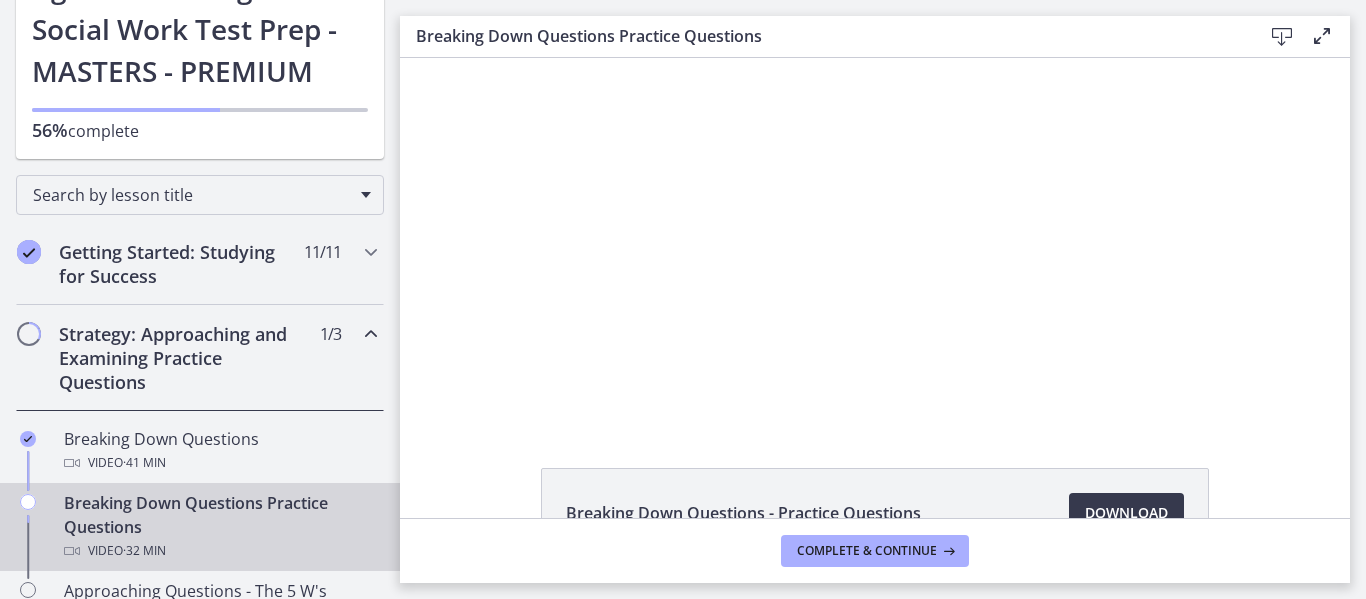 scroll, scrollTop: 159, scrollLeft: 0, axis: vertical 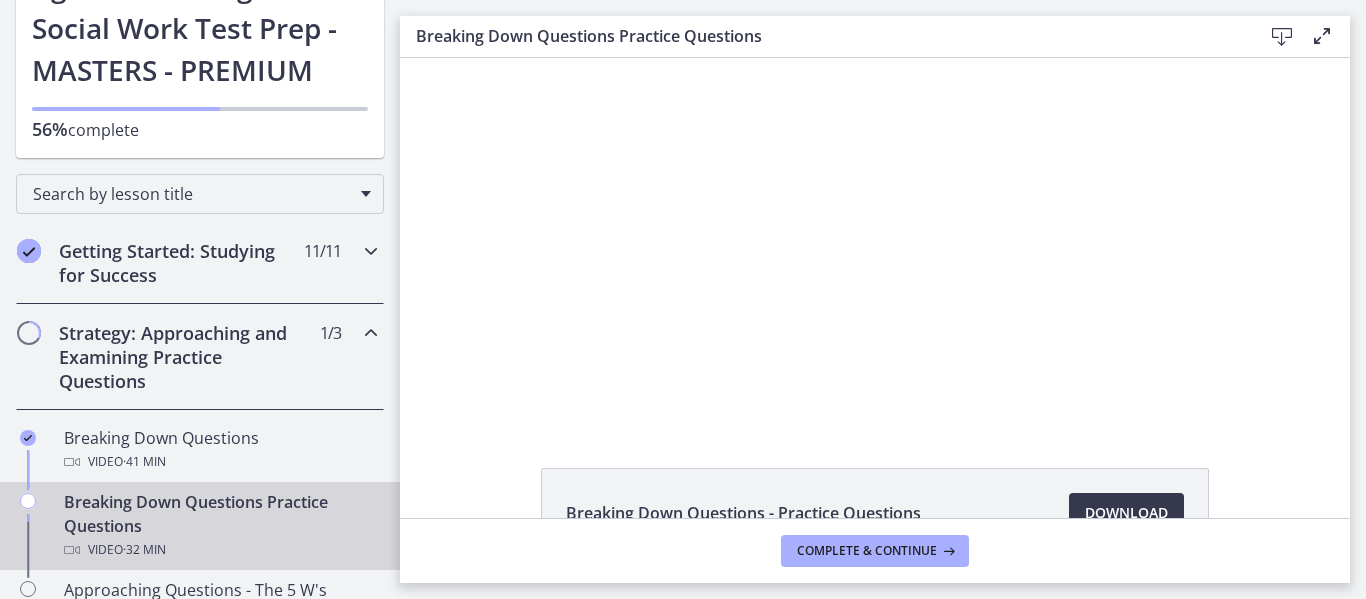 click on "Getting Started: Studying for Success" at bounding box center [181, 263] 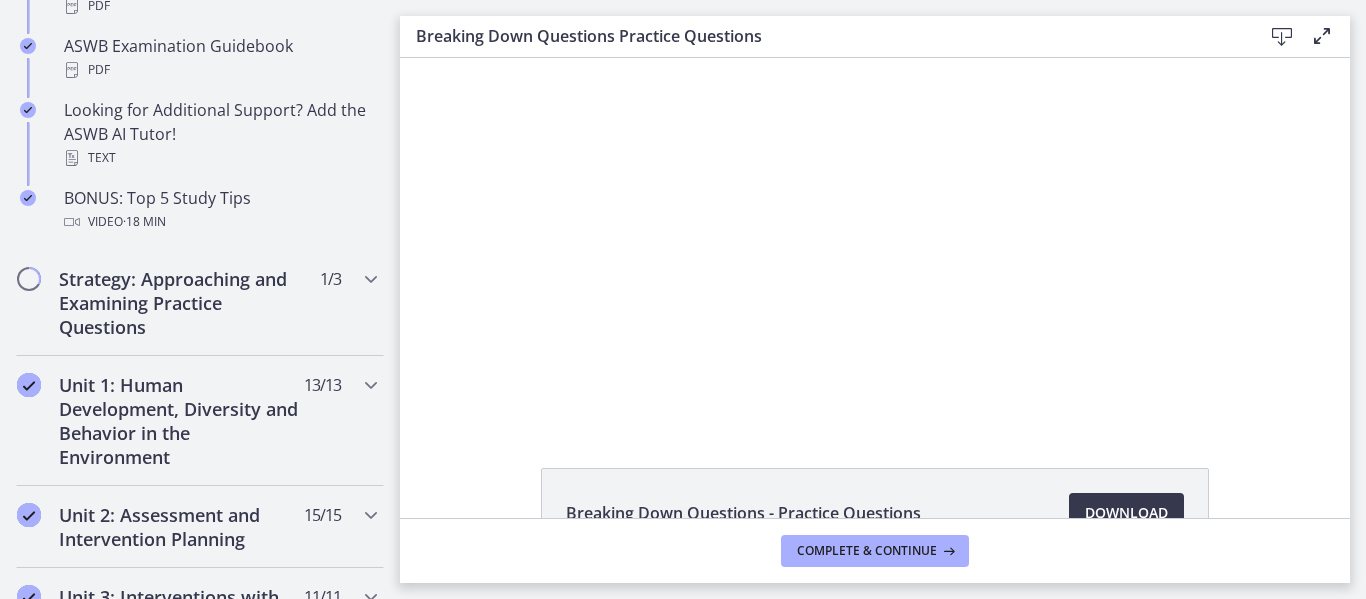 scroll, scrollTop: 1236, scrollLeft: 0, axis: vertical 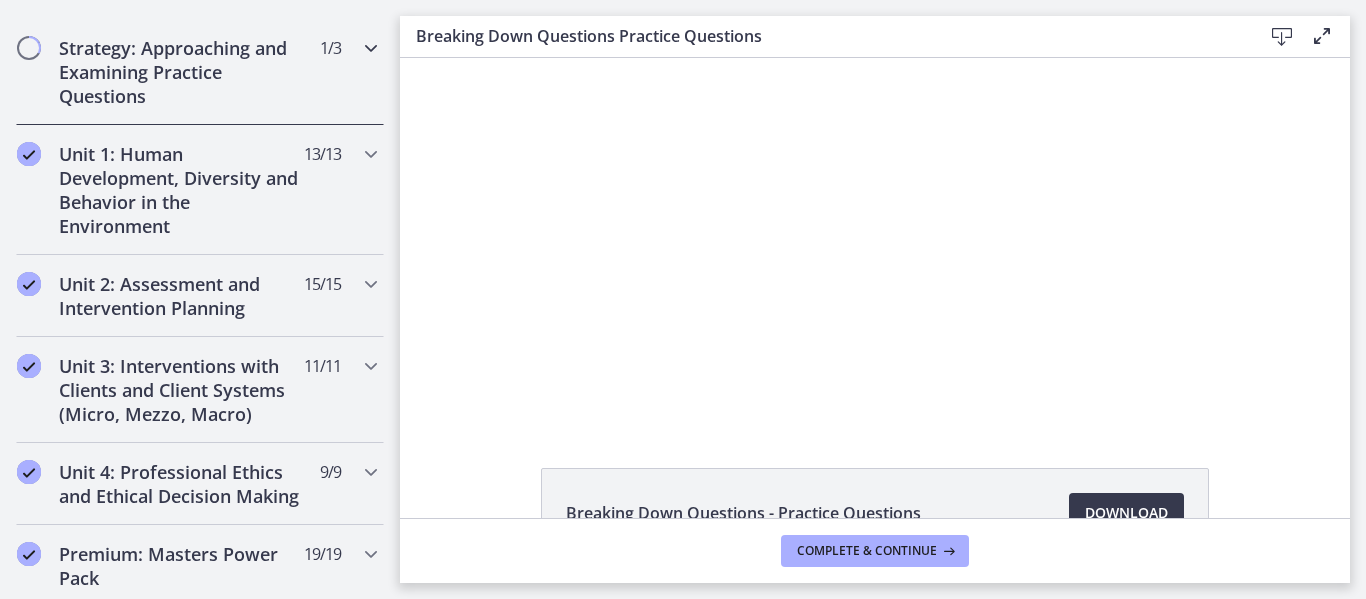click on "Strategy: Approaching and Examining Practice Questions" at bounding box center [181, 72] 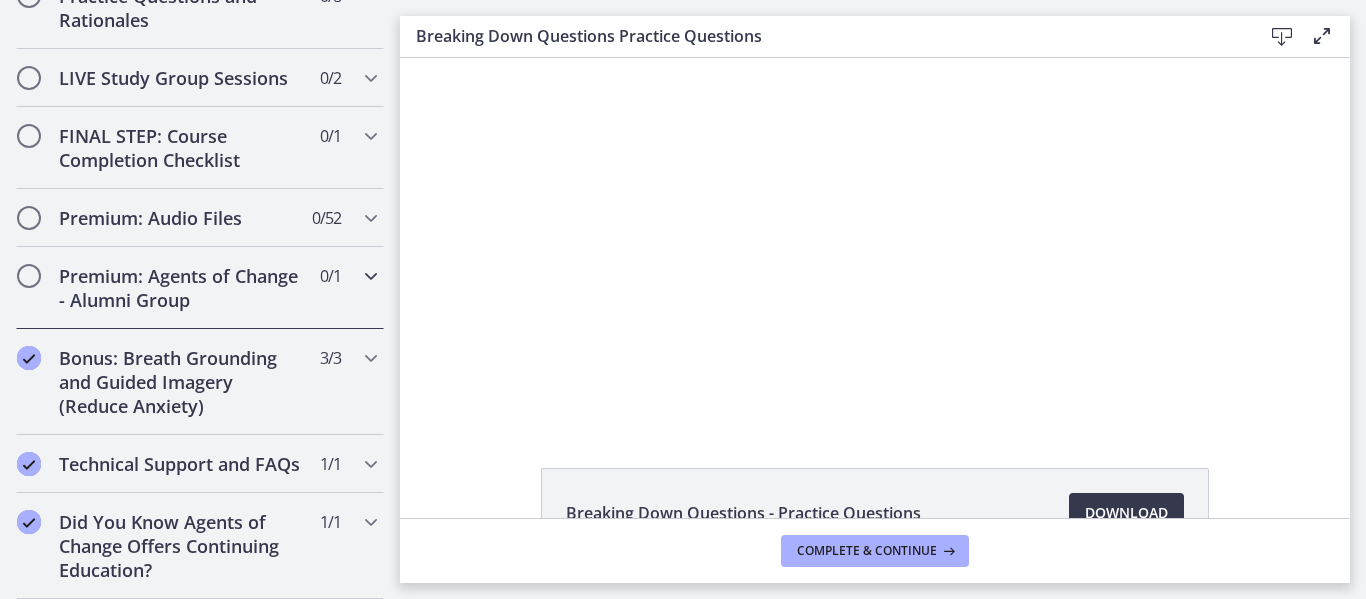 click on "Premium: Agents of Change - Alumni Group" at bounding box center [181, 288] 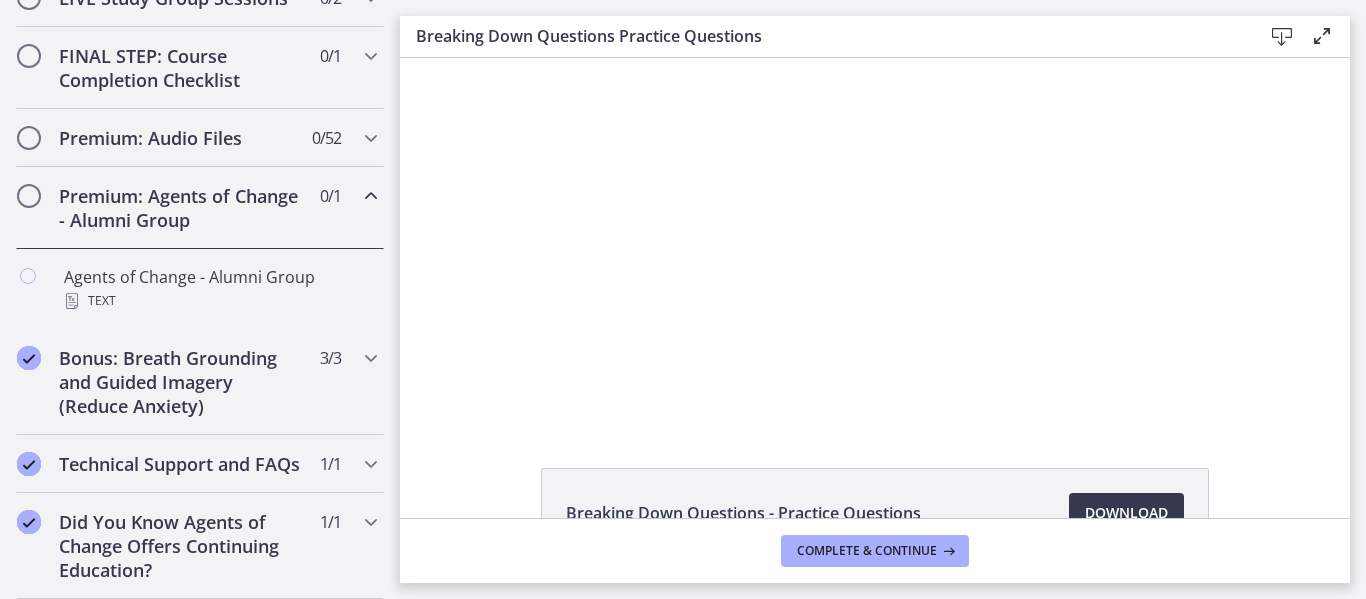 scroll, scrollTop: 1132, scrollLeft: 0, axis: vertical 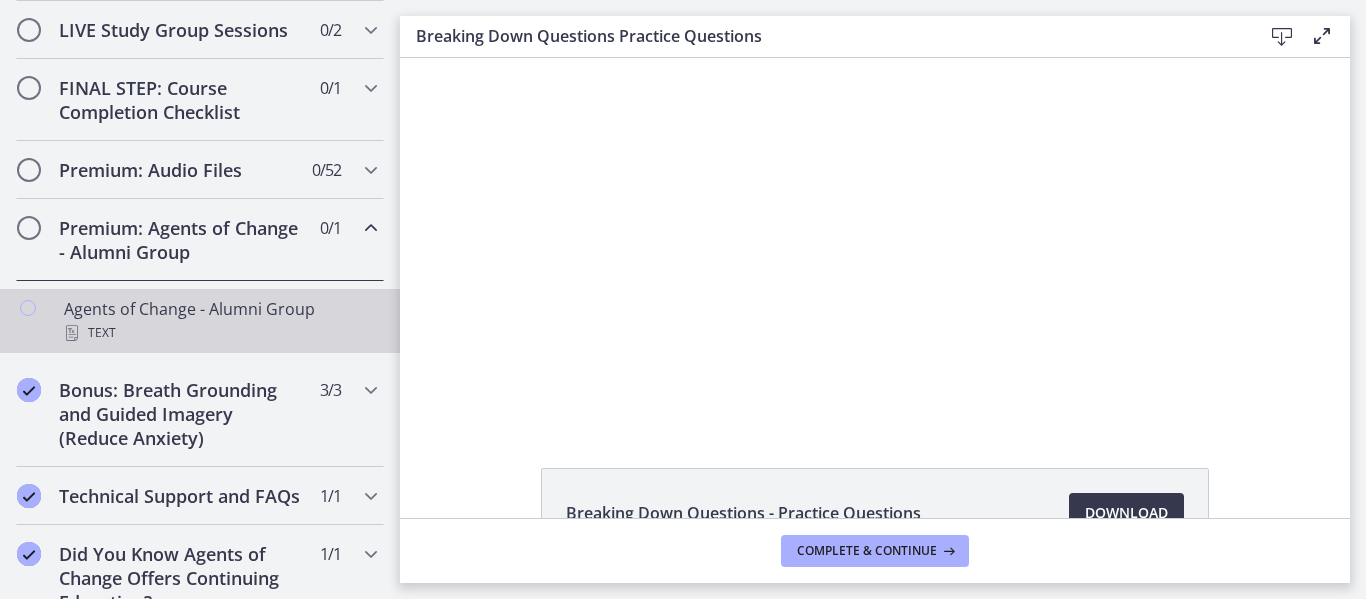 click on "Agents of Change - Alumni Group
Text" at bounding box center (220, 321) 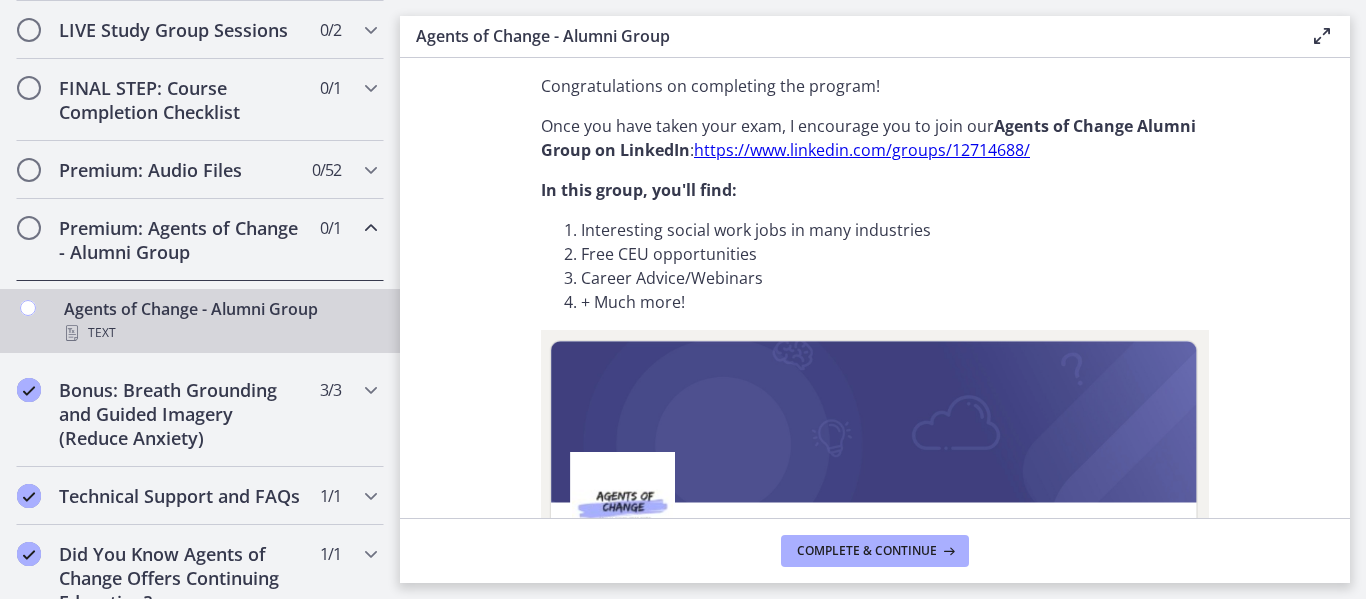 scroll, scrollTop: 13, scrollLeft: 0, axis: vertical 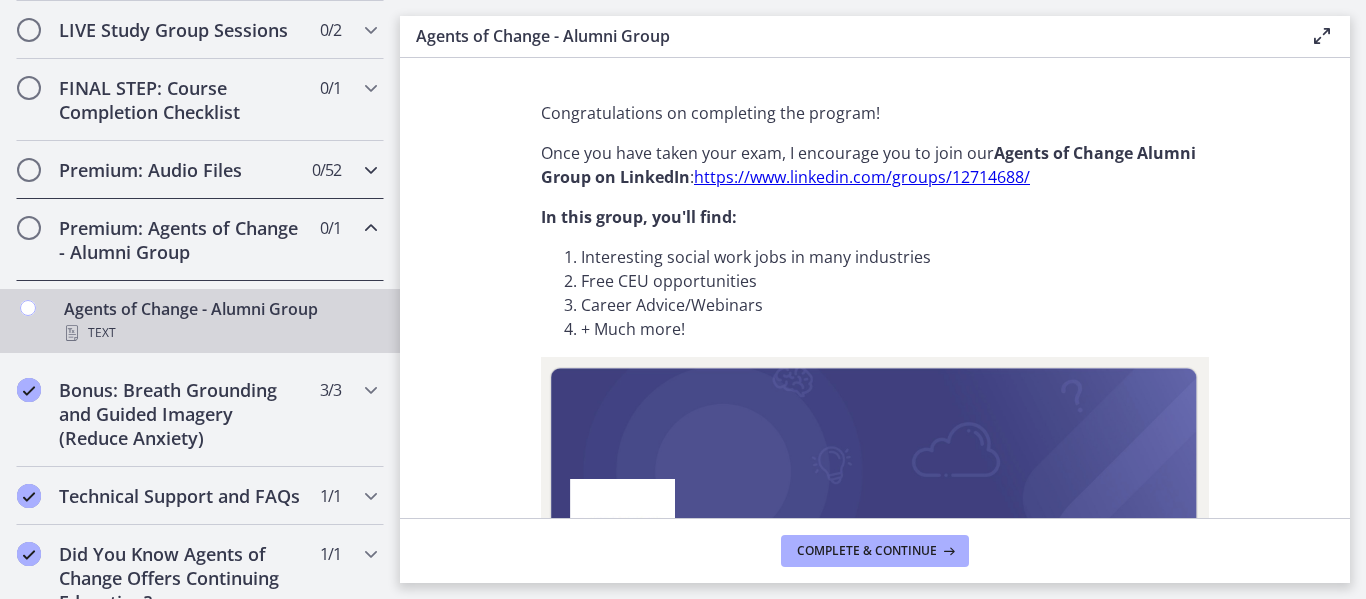 click on "Premium: Audio Files
0  /  52
Completed" at bounding box center [200, 170] 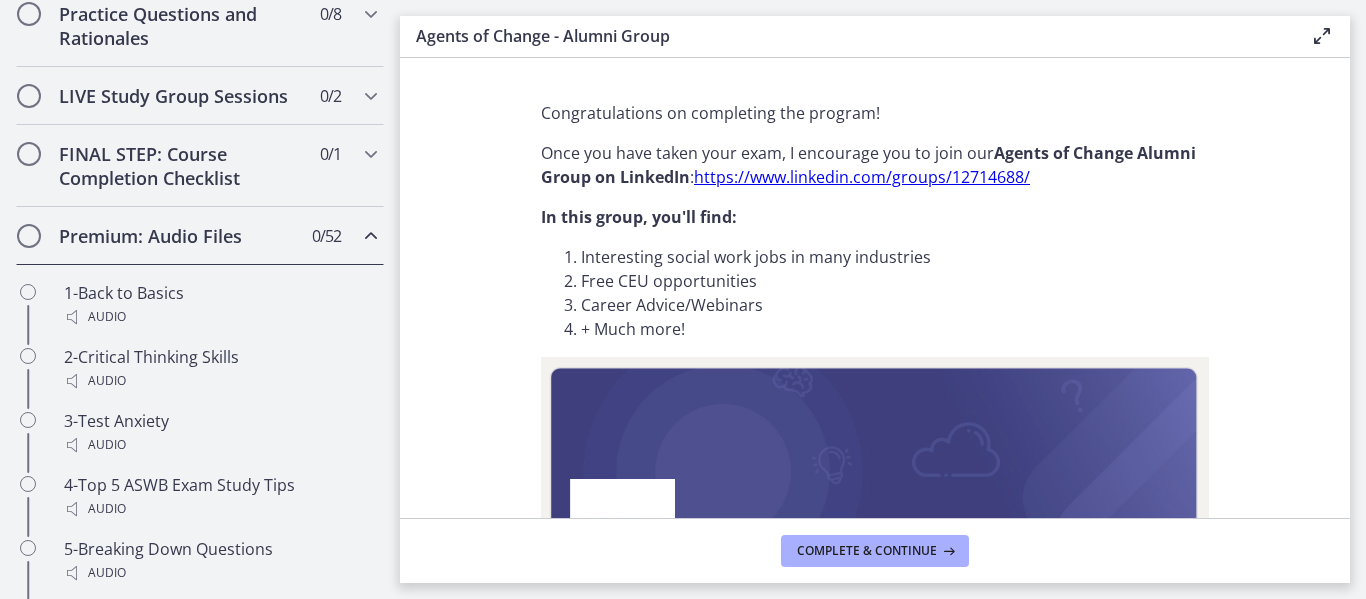 scroll, scrollTop: 1065, scrollLeft: 0, axis: vertical 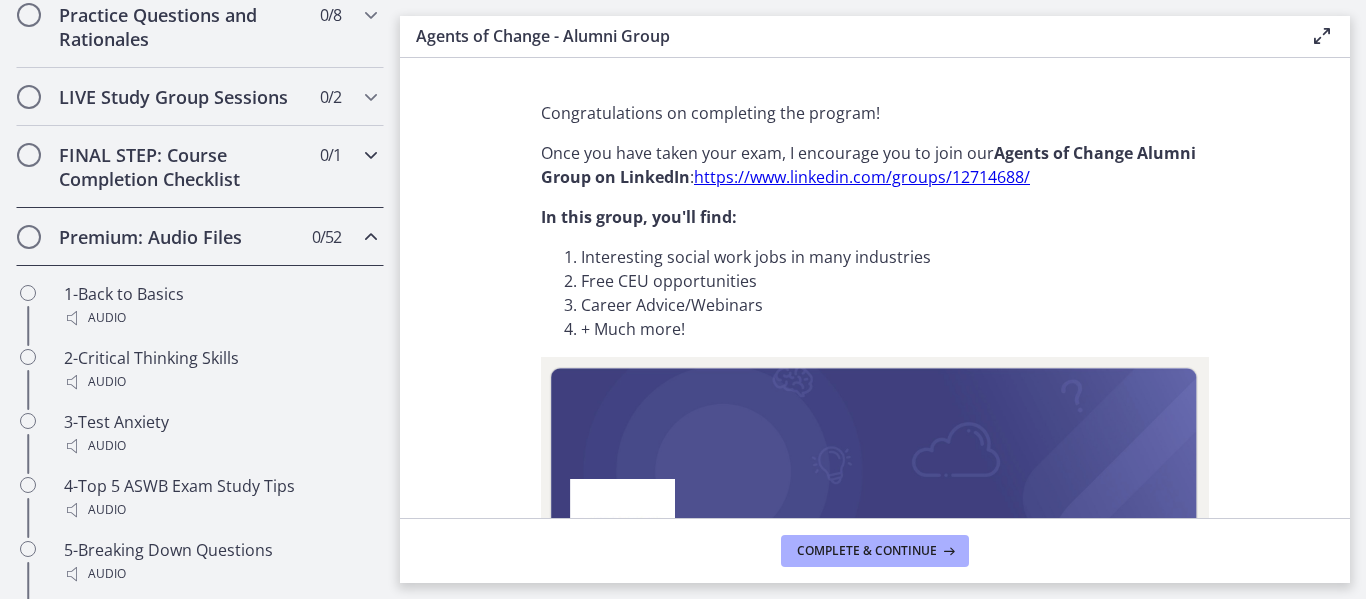 click on "FINAL STEP: Course Completion Checklist" at bounding box center (181, 167) 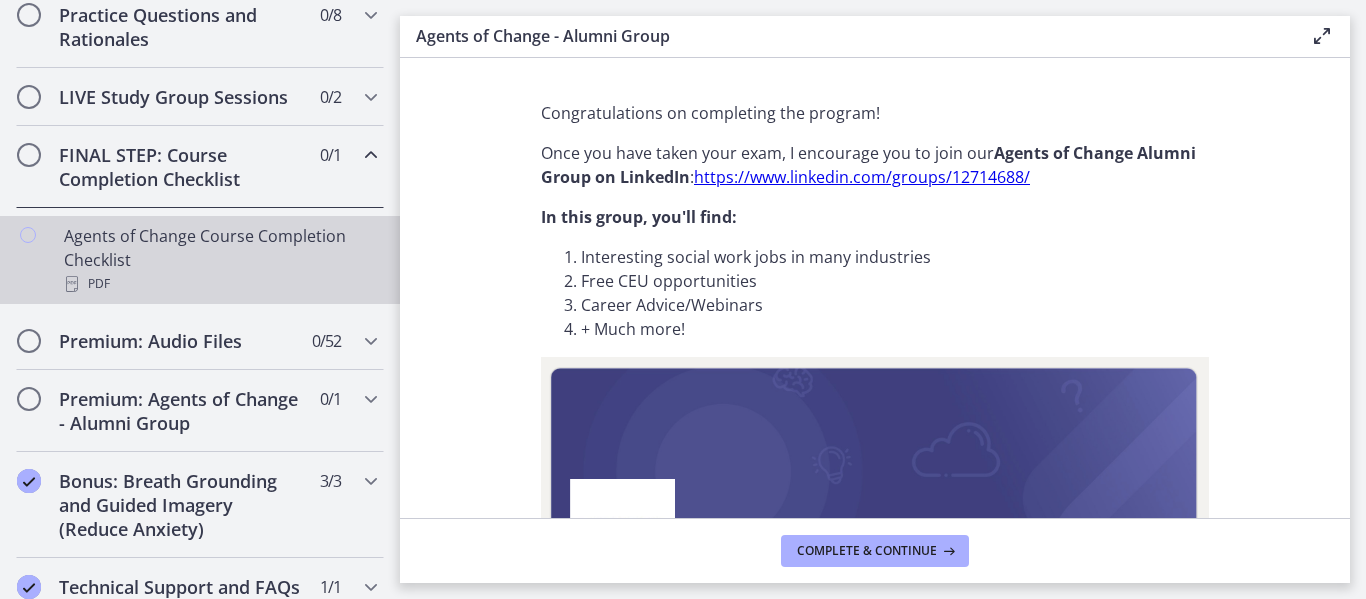 click on "Agents of Change Course Completion Checklist
PDF" at bounding box center [220, 260] 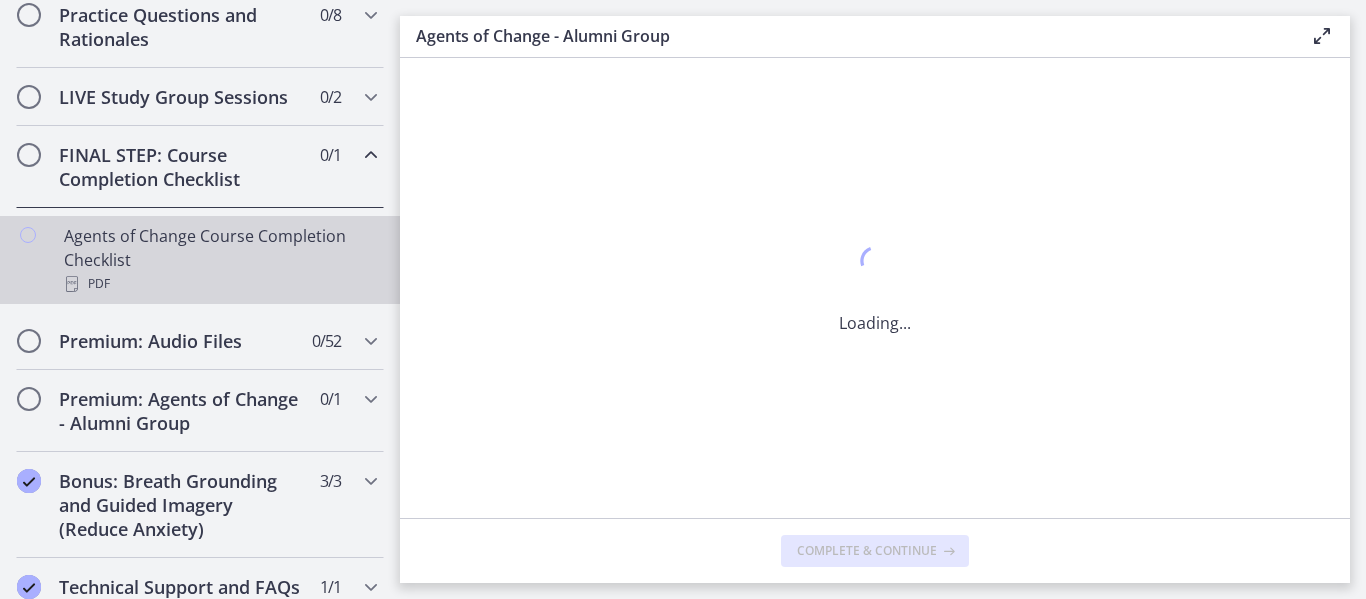 scroll, scrollTop: 0, scrollLeft: 0, axis: both 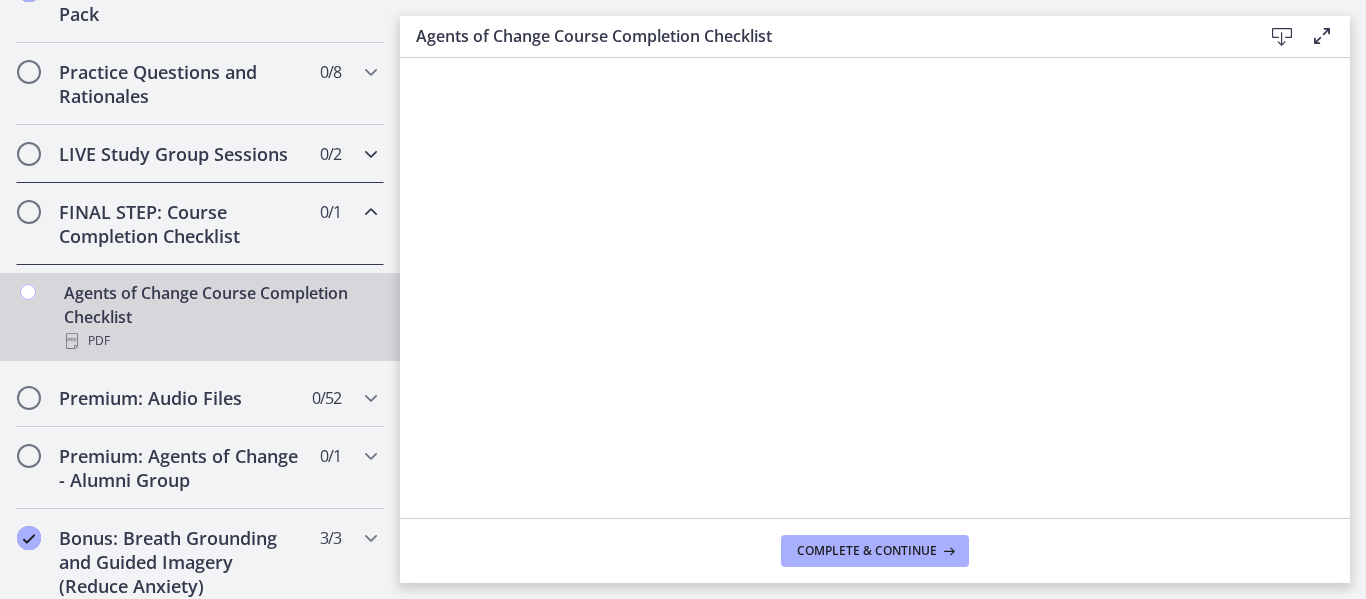 click on "LIVE Study Group Sessions" at bounding box center [181, 154] 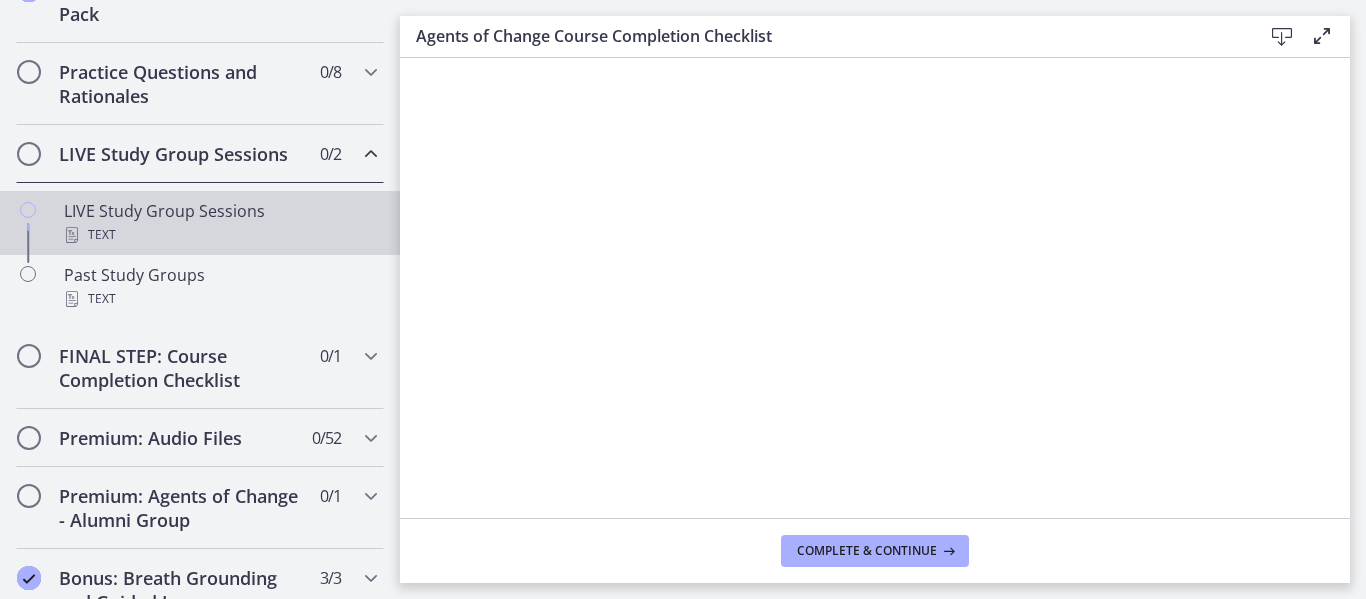click on "LIVE Study Group Sessions
Text" at bounding box center (220, 223) 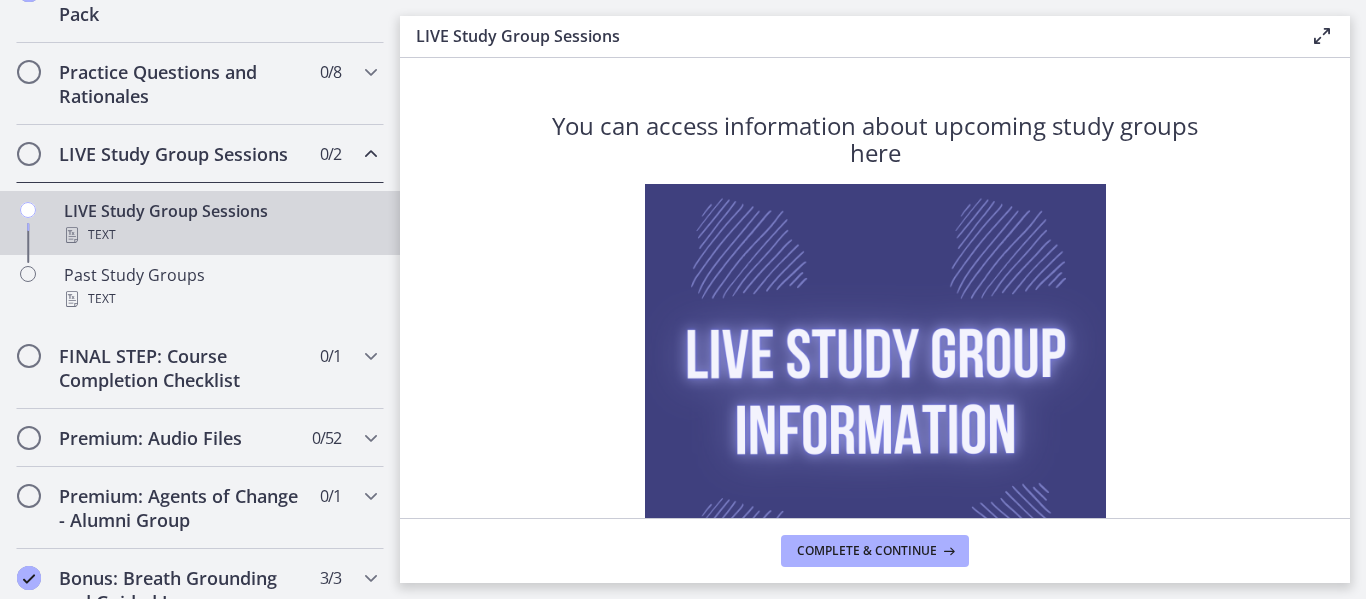 scroll, scrollTop: 266, scrollLeft: 0, axis: vertical 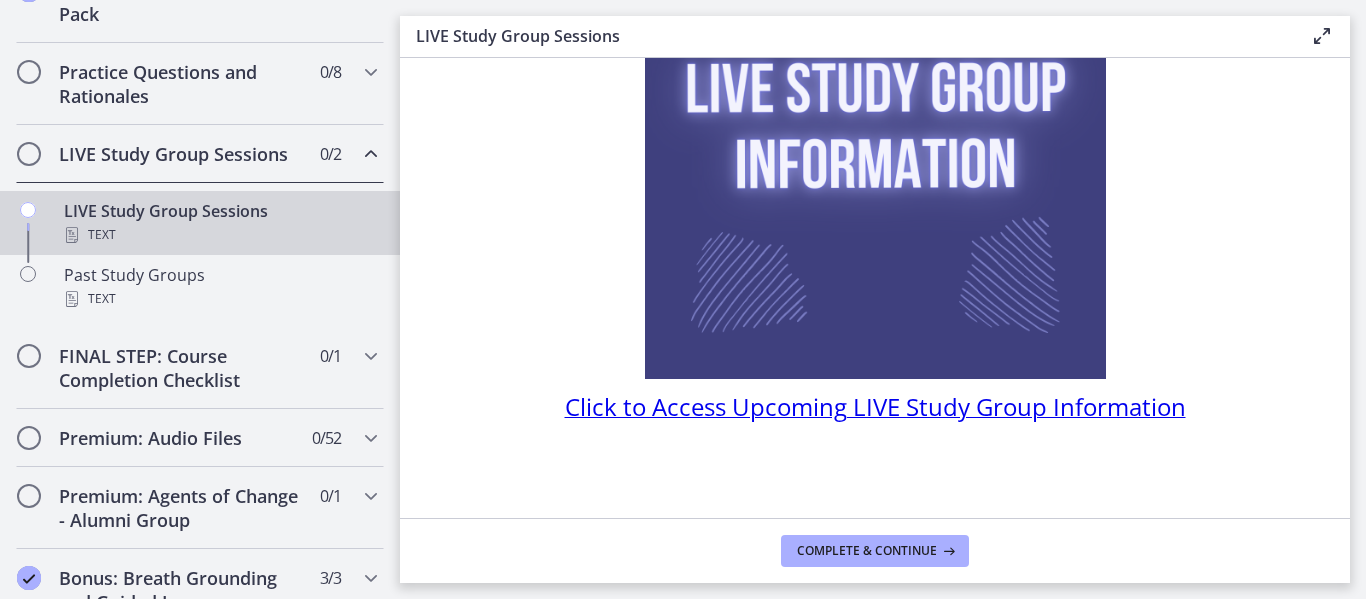 click on "Click to Access Upcoming LIVE Study Group Information" at bounding box center [875, 406] 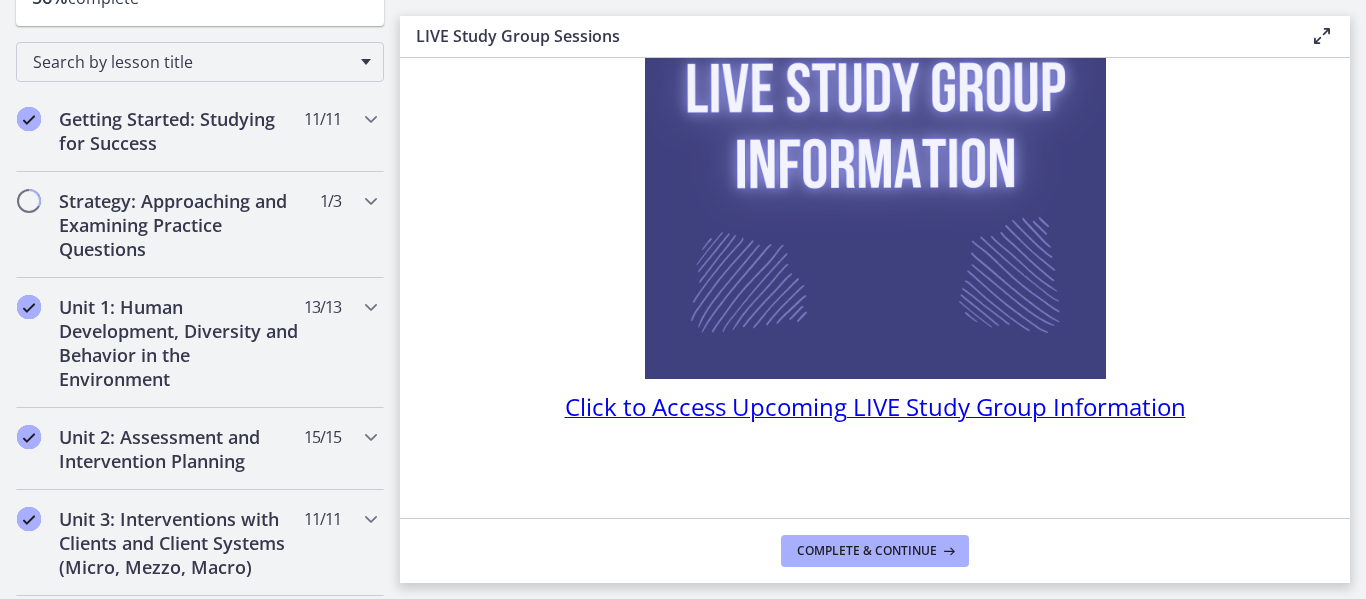 scroll, scrollTop: 290, scrollLeft: 0, axis: vertical 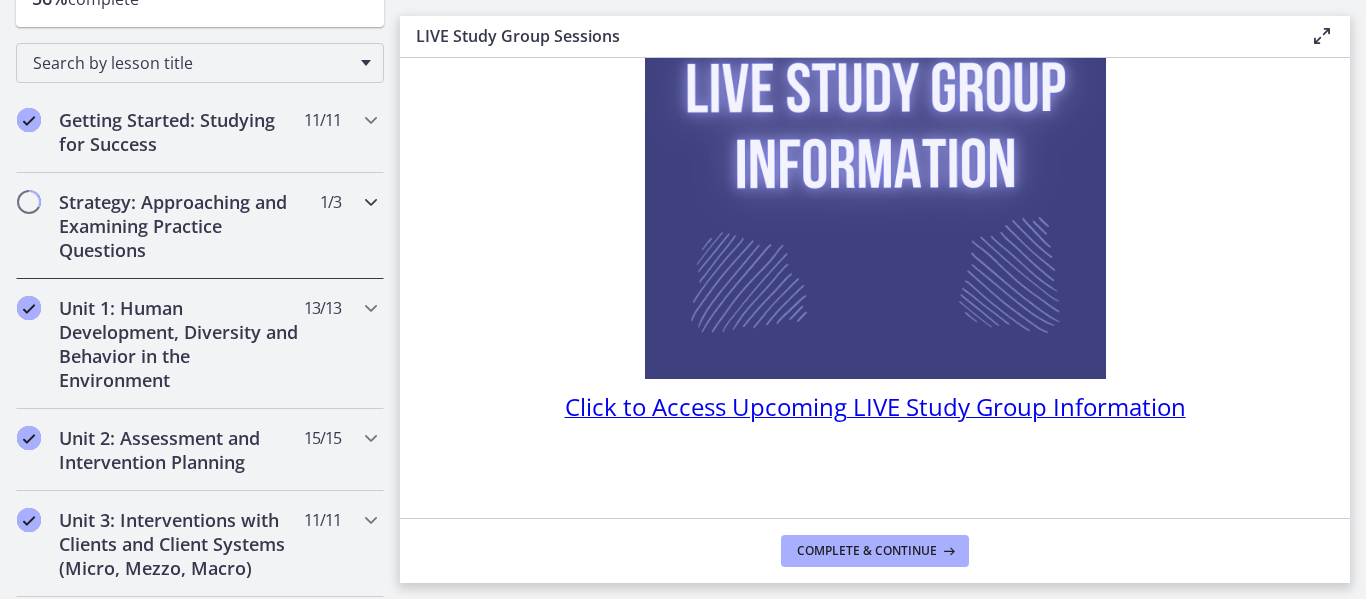 click on "Strategy: Approaching and Examining Practice Questions" at bounding box center [181, 226] 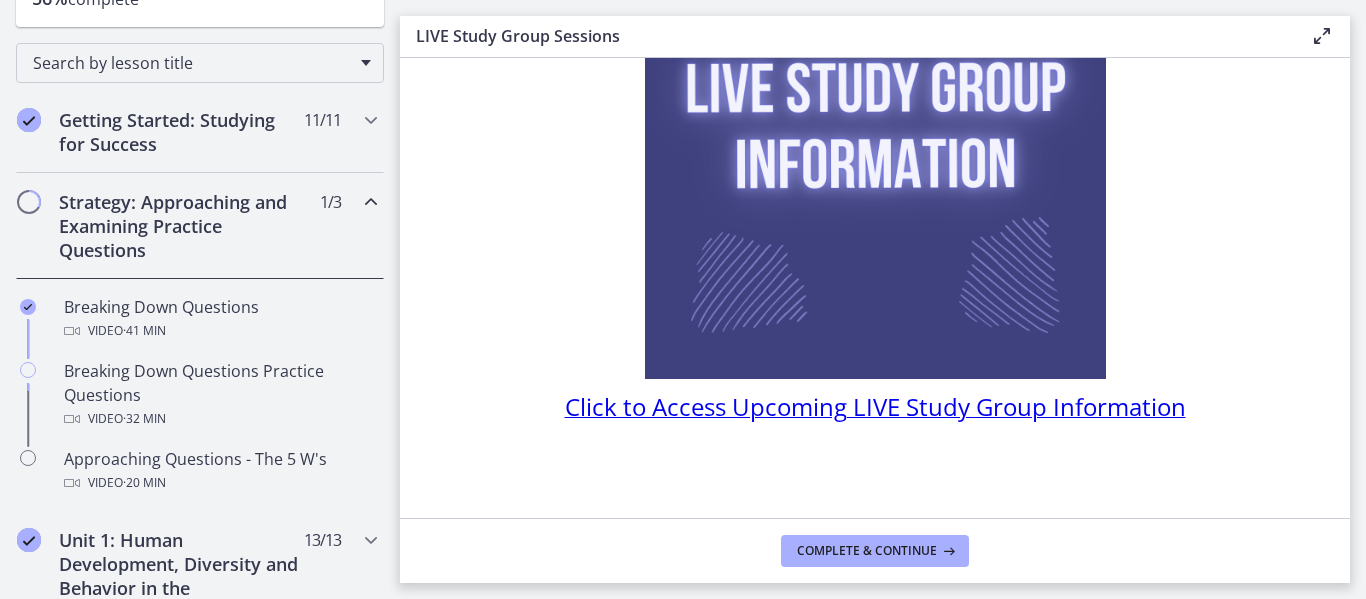 click on "You can access information about upcoming study groups here
Click to Access Upcoming LIVE Study Group Information" 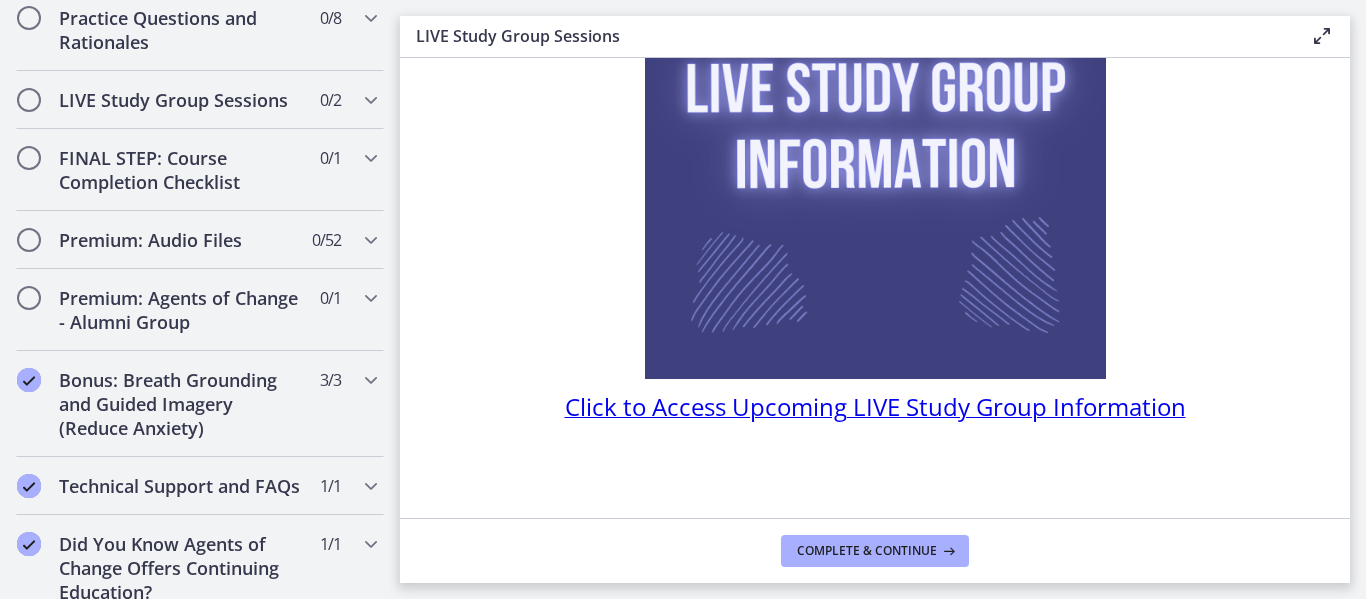 scroll, scrollTop: 1289, scrollLeft: 0, axis: vertical 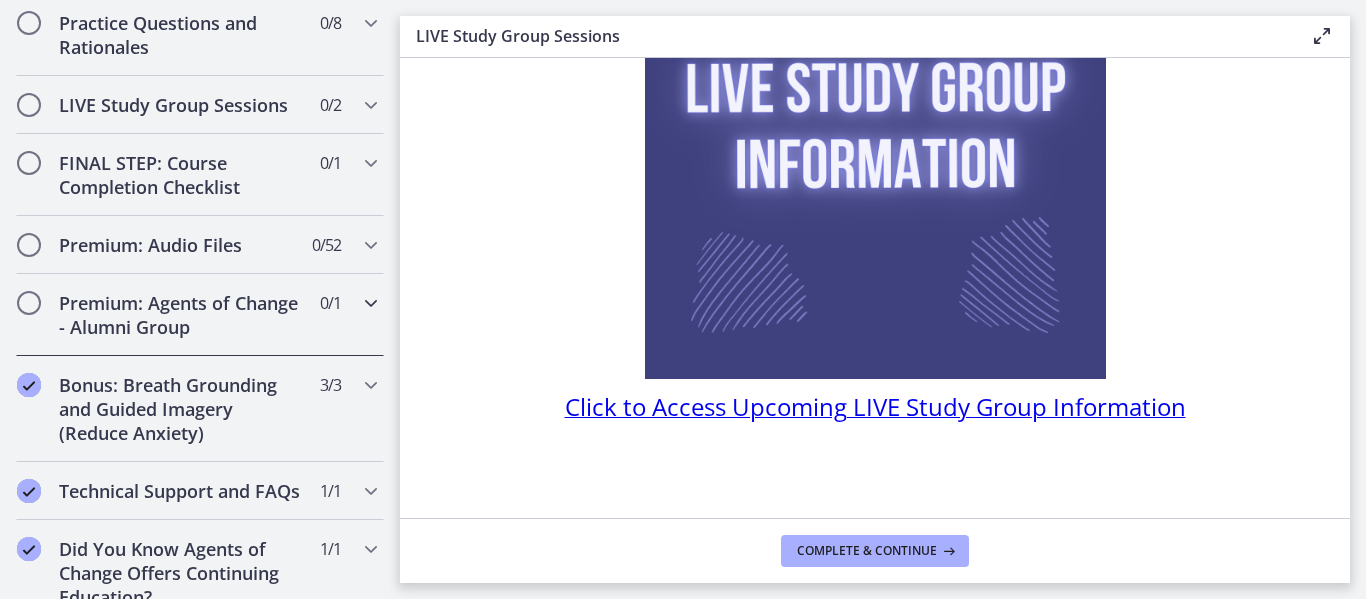 click on "Premium: Agents of Change - Alumni Group" at bounding box center [181, 315] 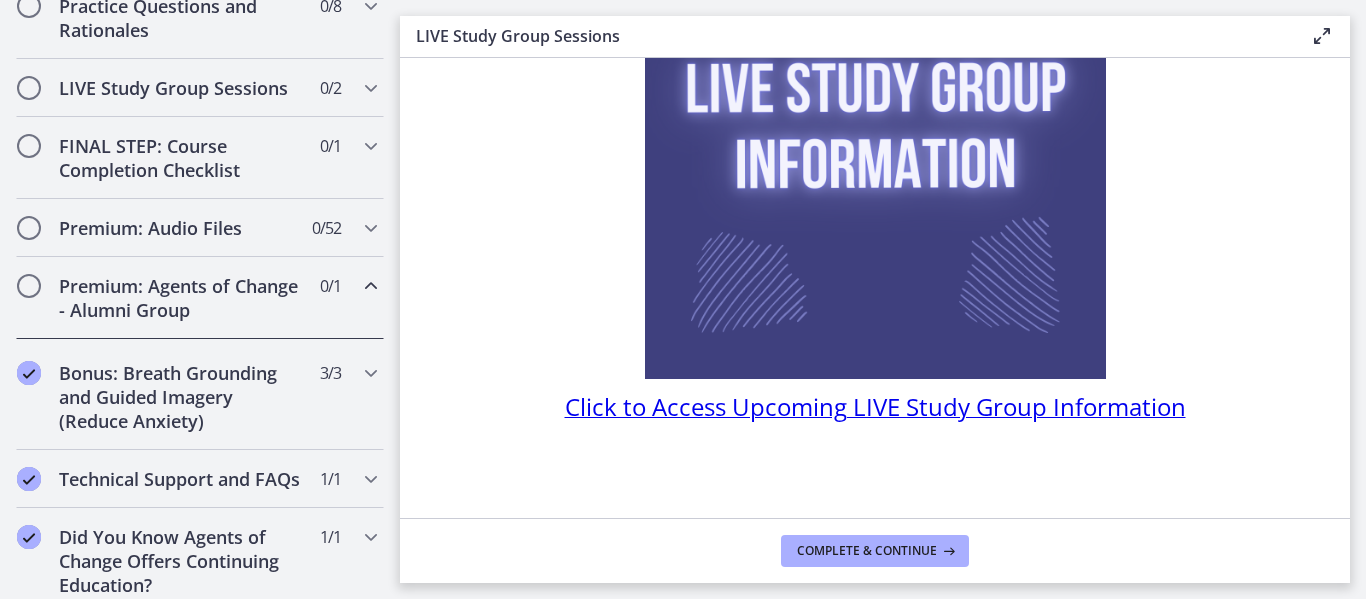 scroll, scrollTop: 1057, scrollLeft: 0, axis: vertical 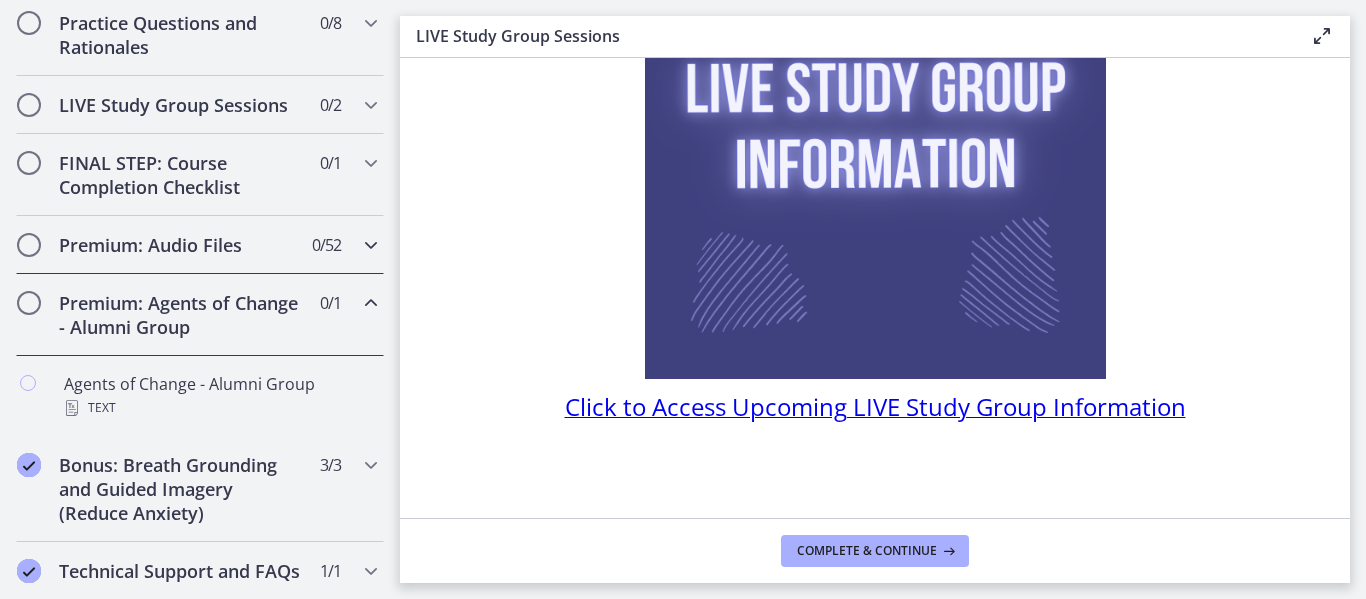 click on "Premium: Audio Files" at bounding box center [181, 245] 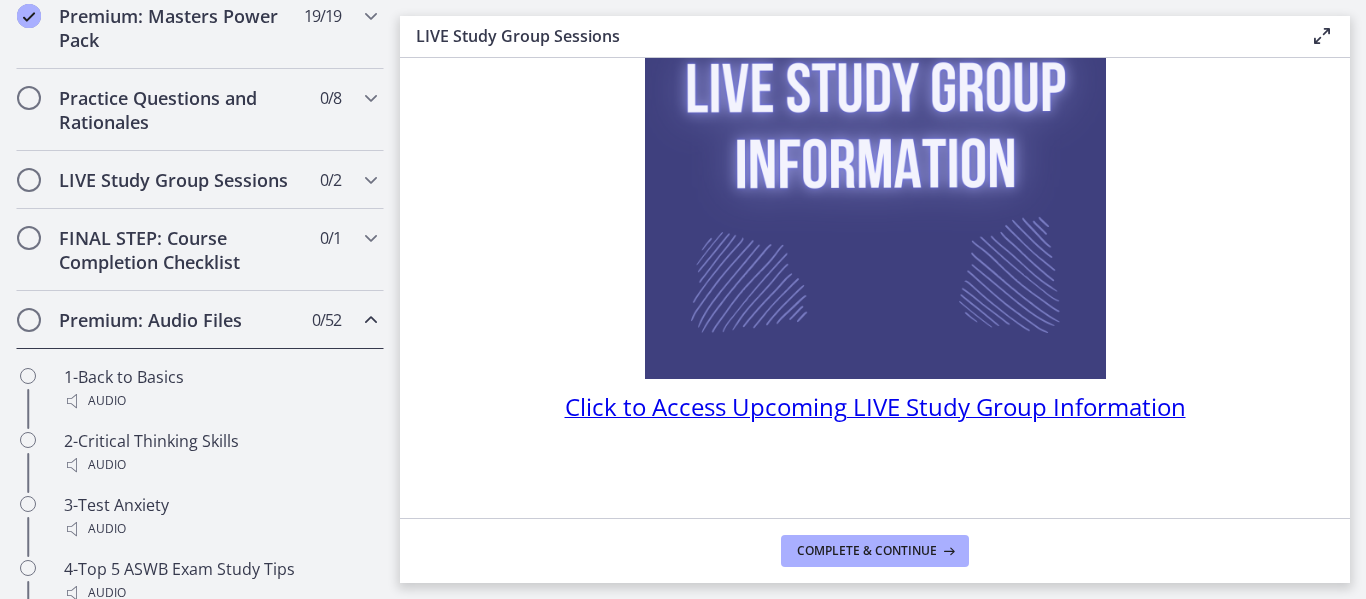 scroll, scrollTop: 981, scrollLeft: 0, axis: vertical 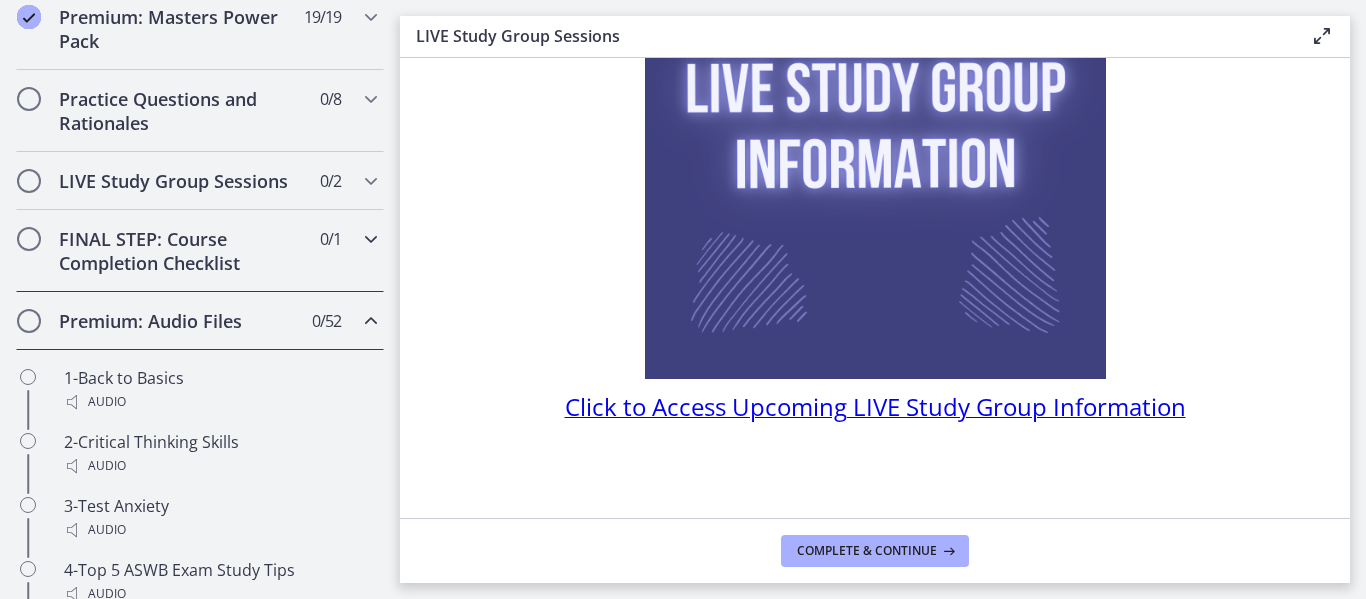 click on "FINAL STEP: Course Completion Checklist" at bounding box center [181, 251] 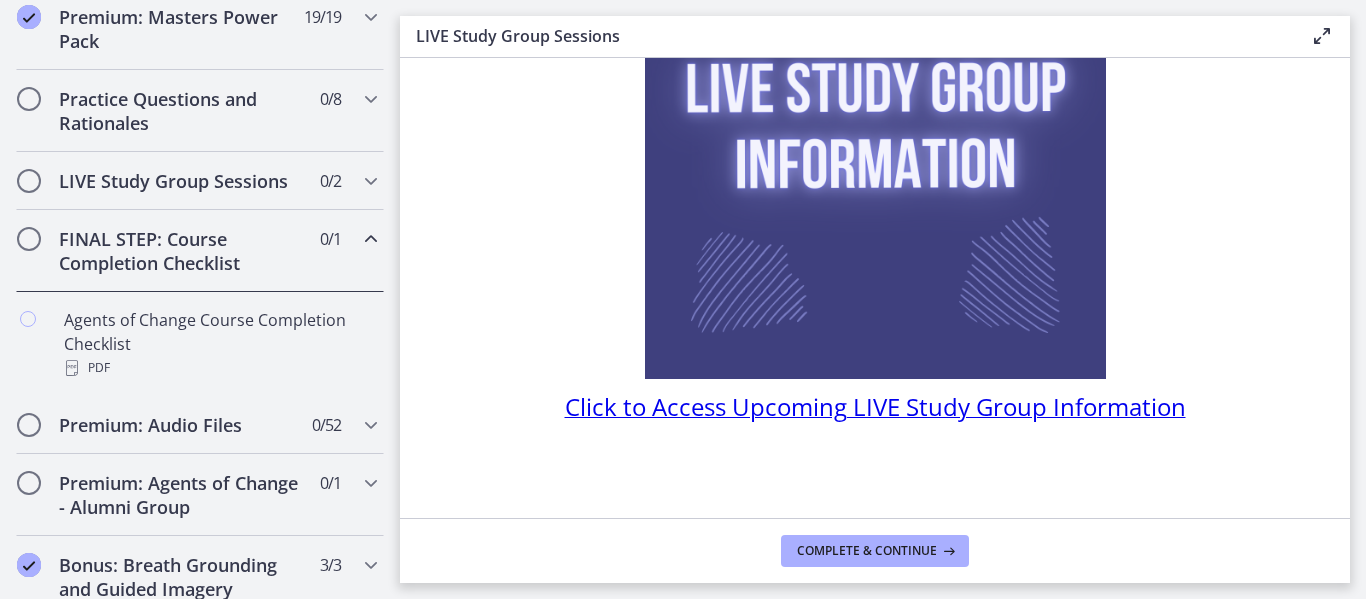scroll, scrollTop: 959, scrollLeft: 0, axis: vertical 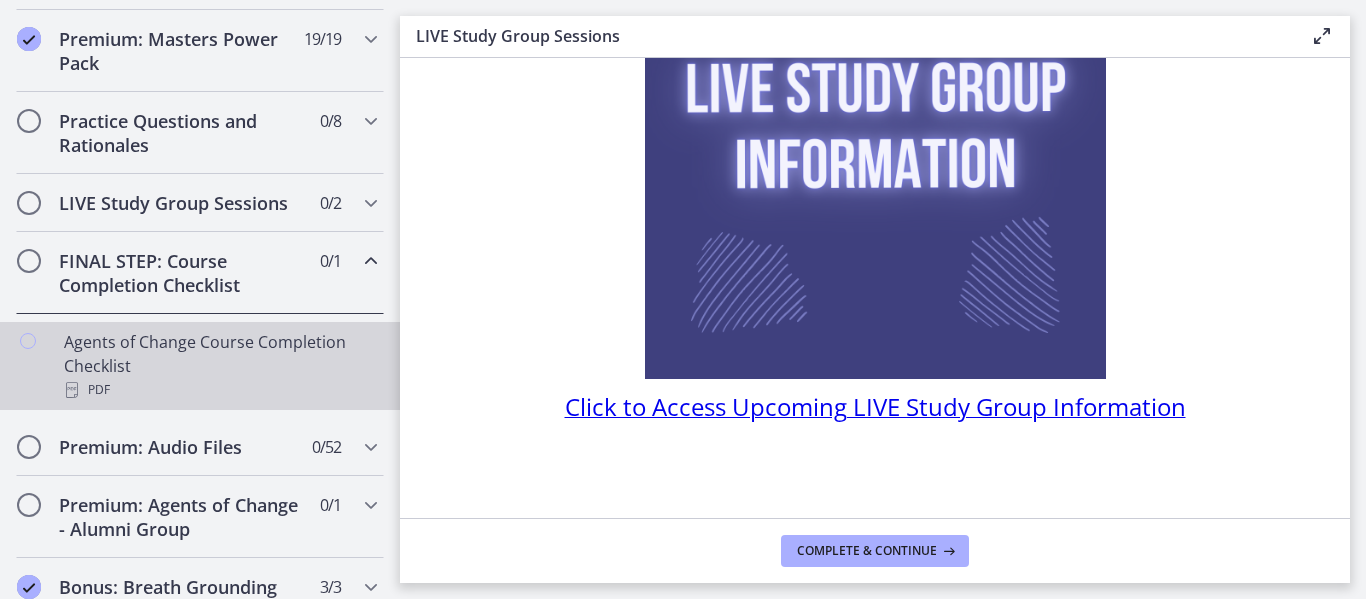 click on "Agents of Change Course Completion Checklist
PDF" at bounding box center (220, 366) 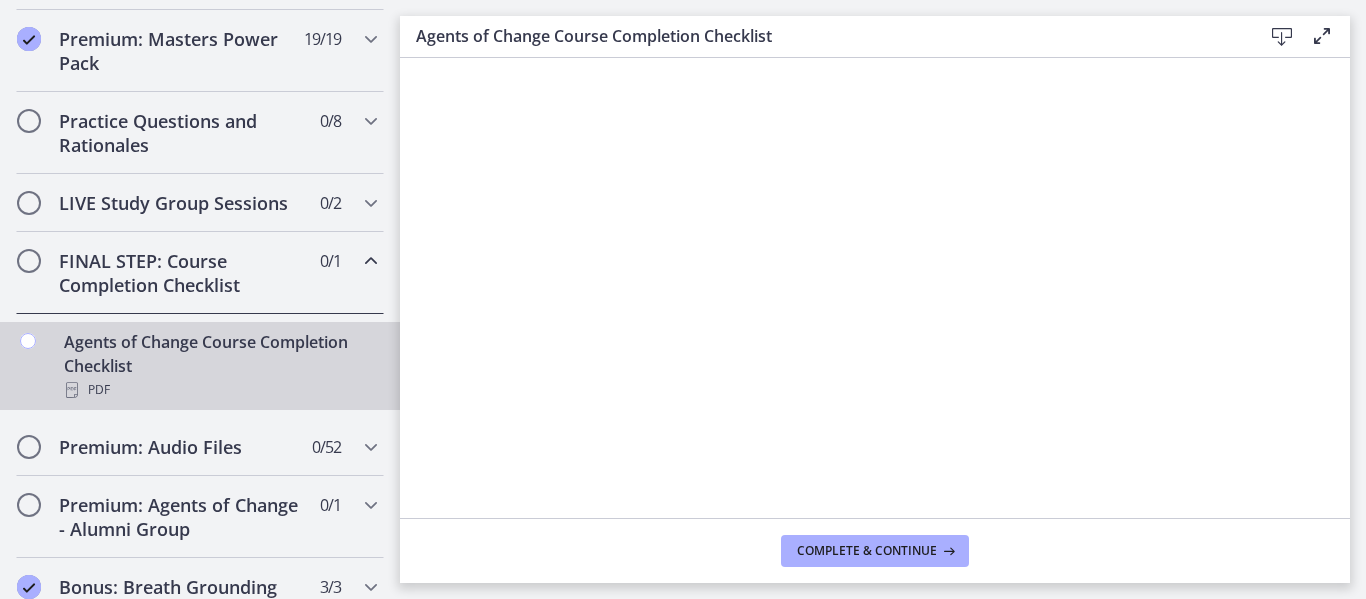 scroll, scrollTop: 0, scrollLeft: 0, axis: both 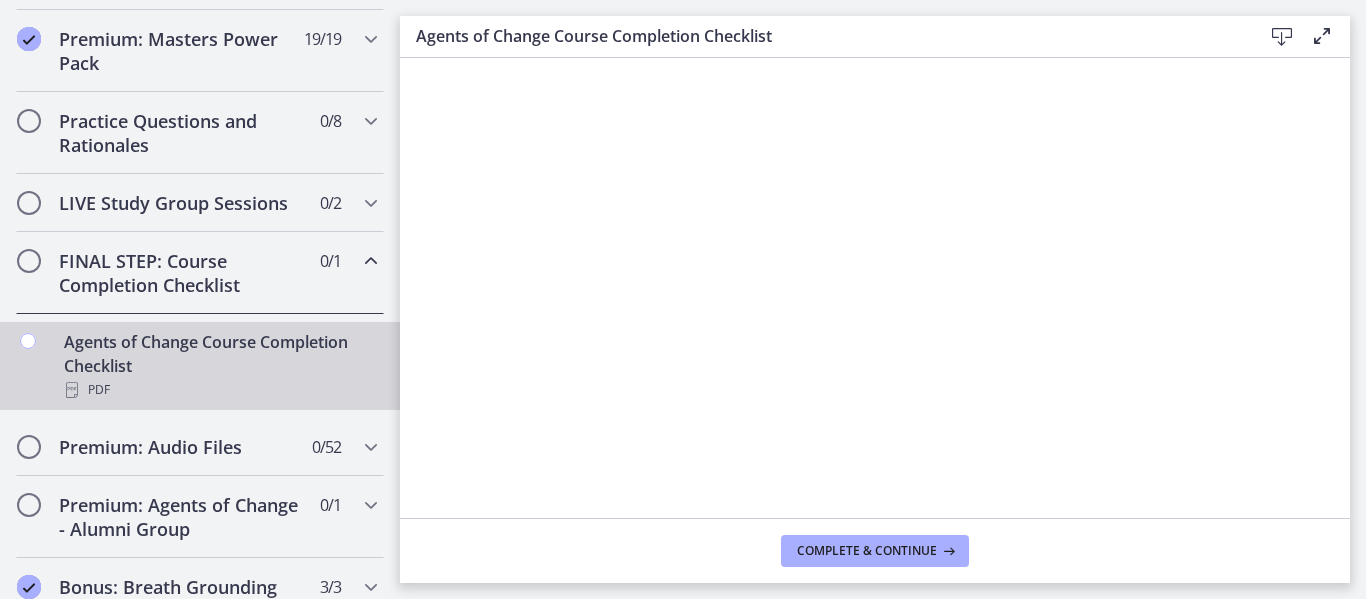 click on "FINAL STEP: Course Completion Checklist" at bounding box center (181, 273) 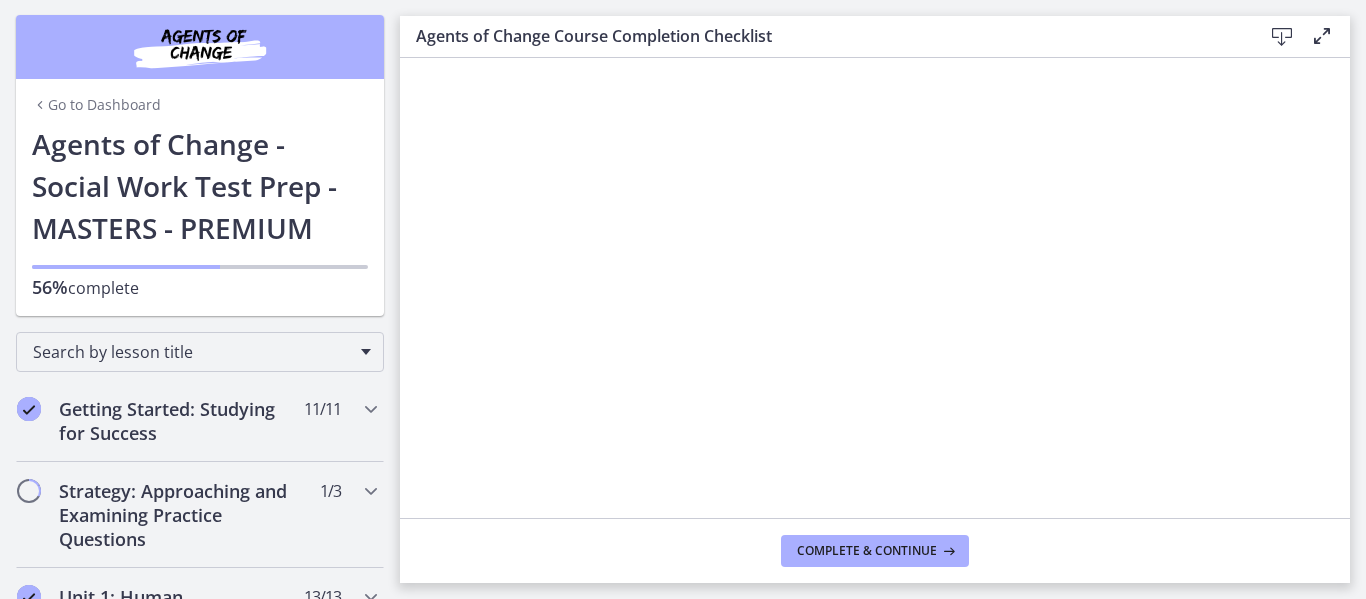 scroll, scrollTop: 0, scrollLeft: 0, axis: both 